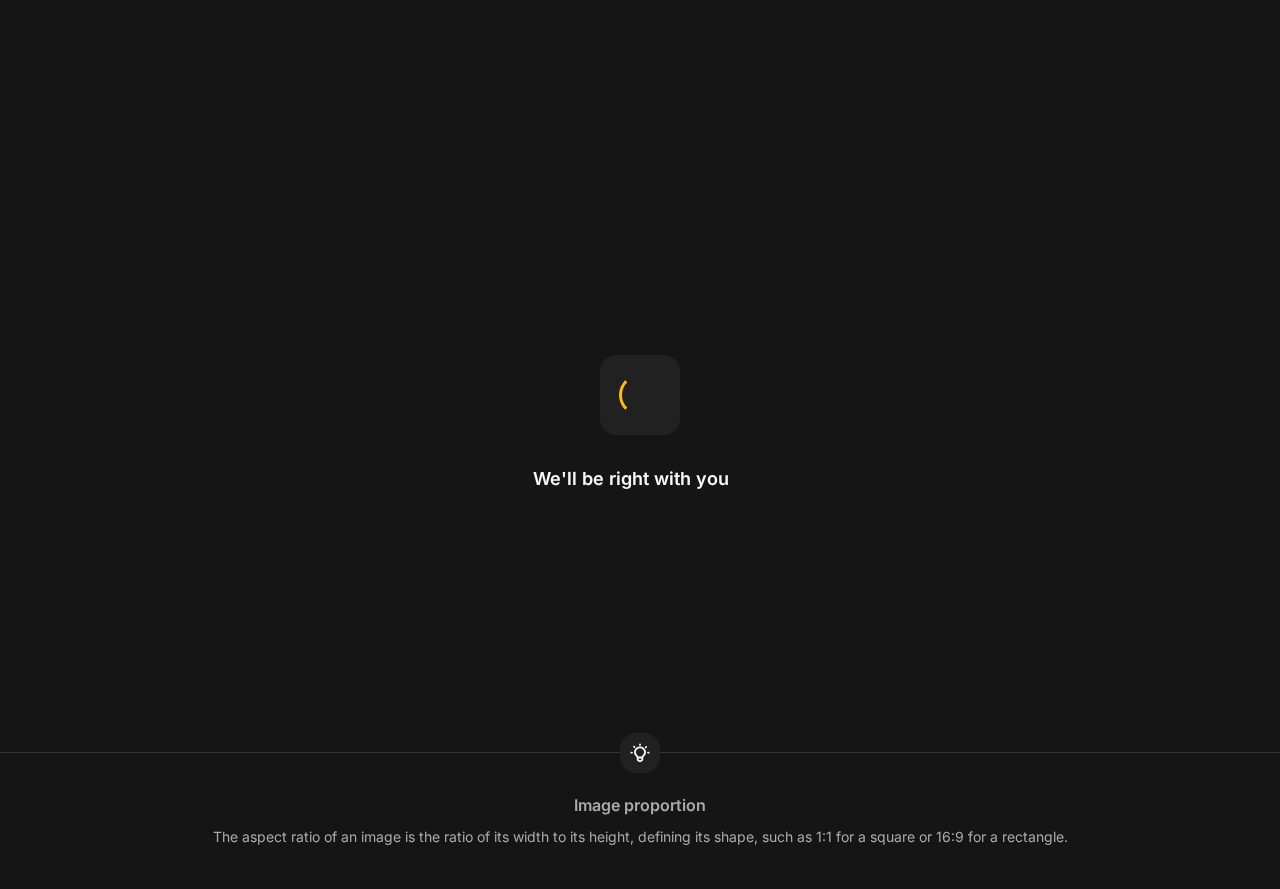 scroll, scrollTop: 0, scrollLeft: 0, axis: both 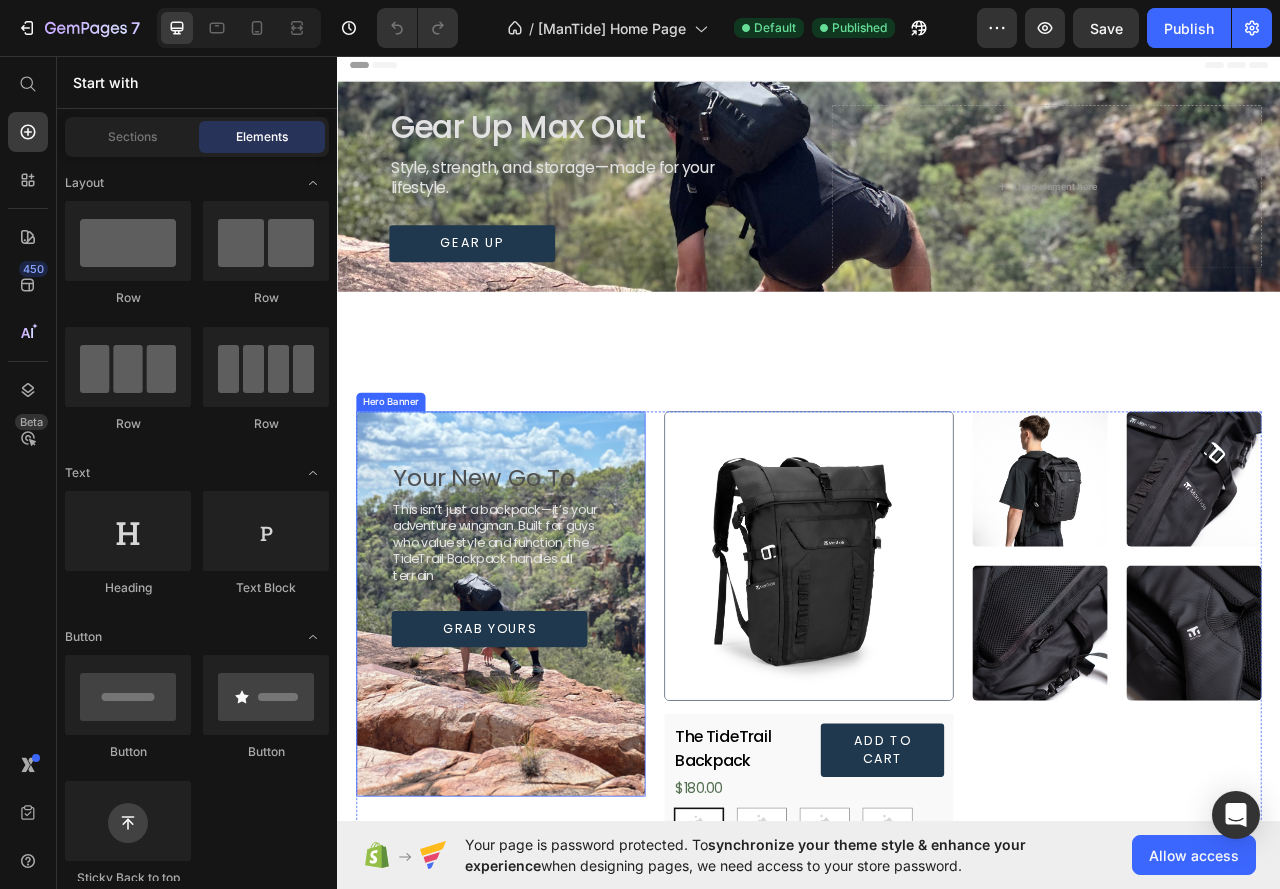 click on "Your New Go To Heading This isn’t just a backpack—it’s your adventure wingman. Built for guys who value style and function, the TideTrail Backpack handles all terrain Text Block Grab Yours Button" at bounding box center (545, 690) 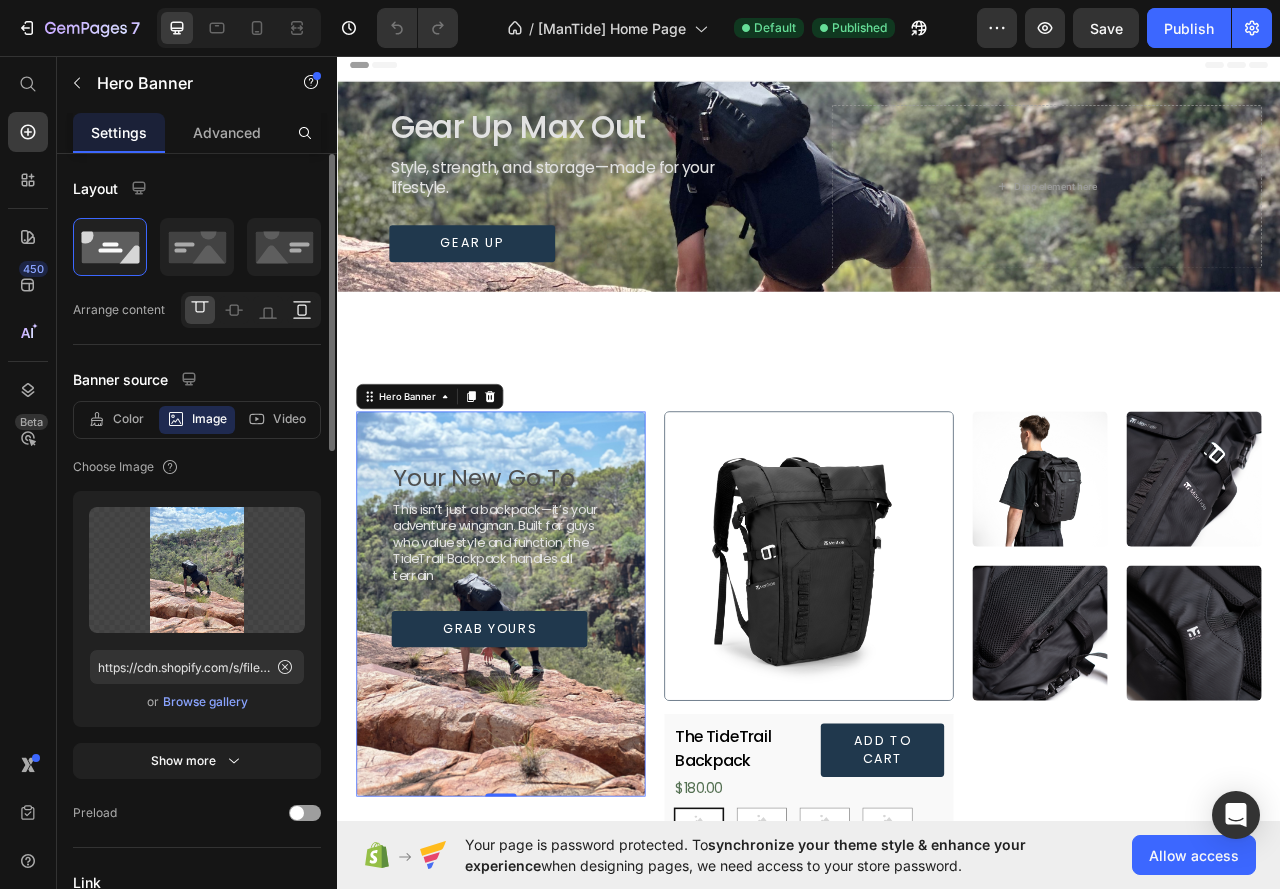 click 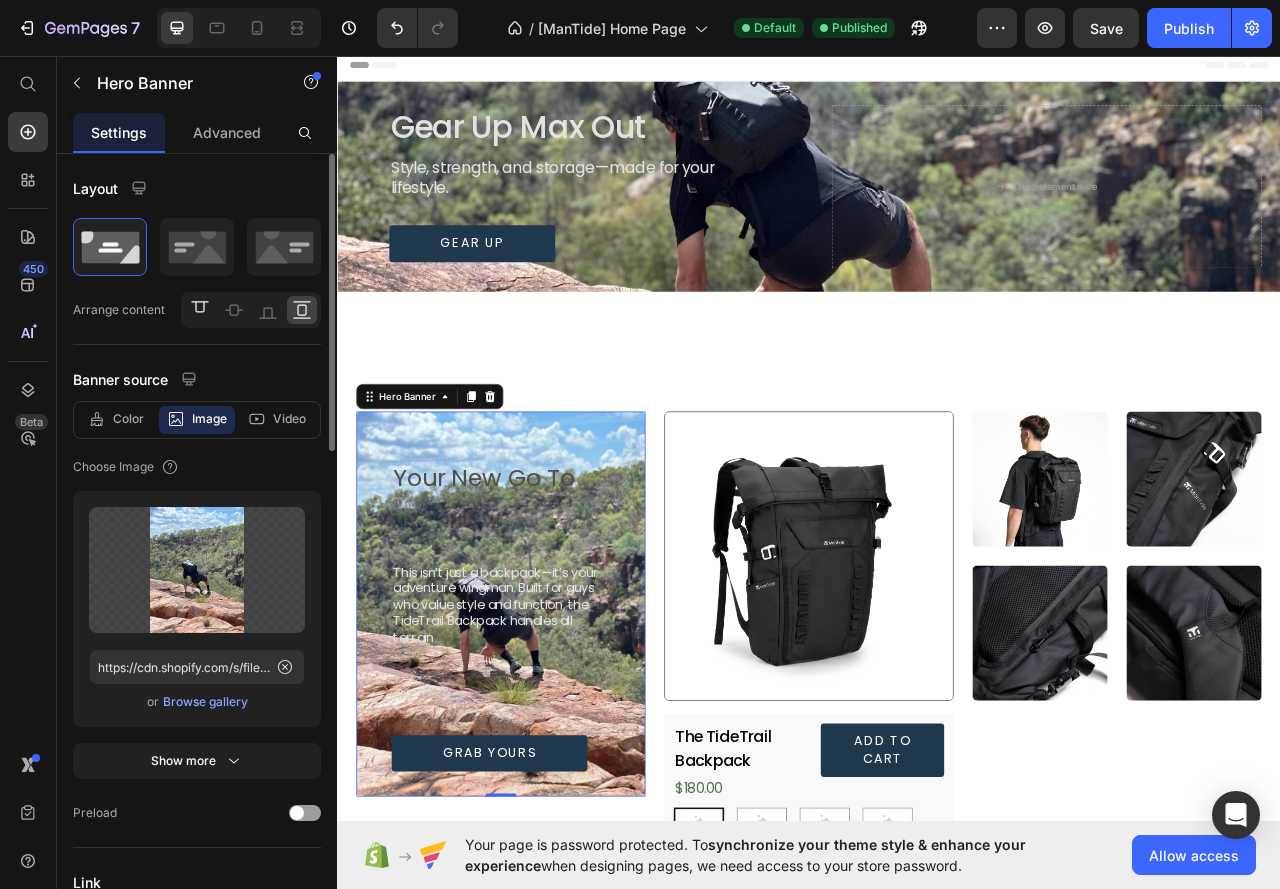 click 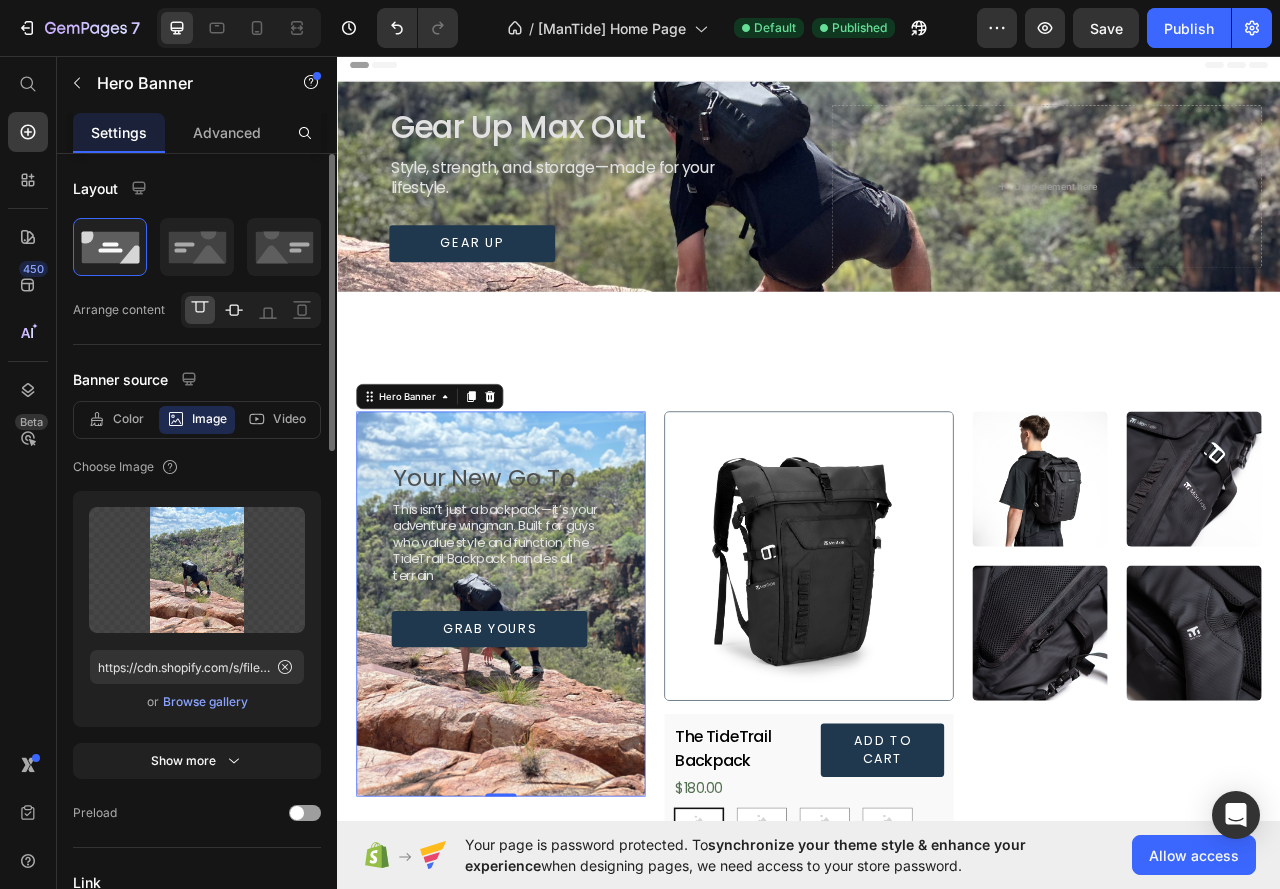 click 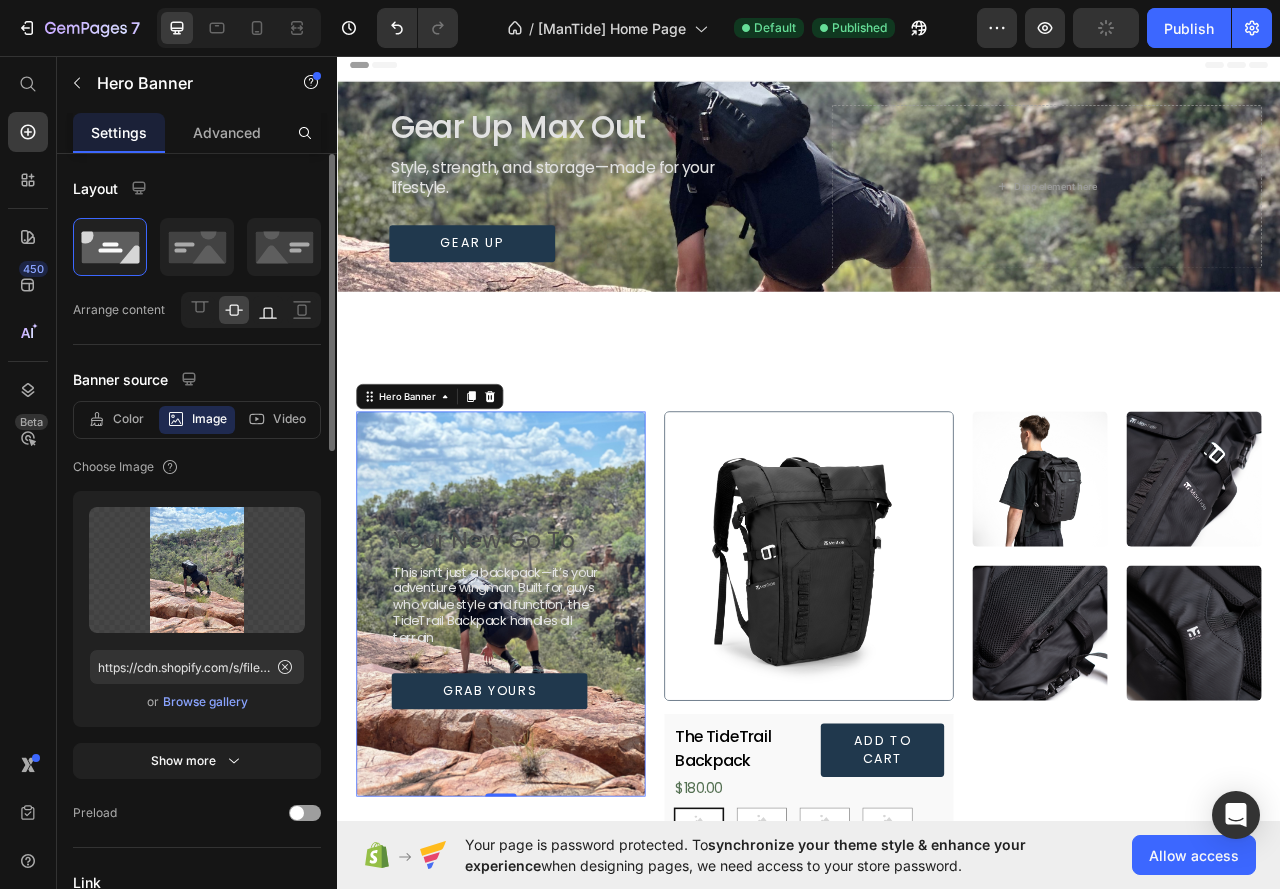 click 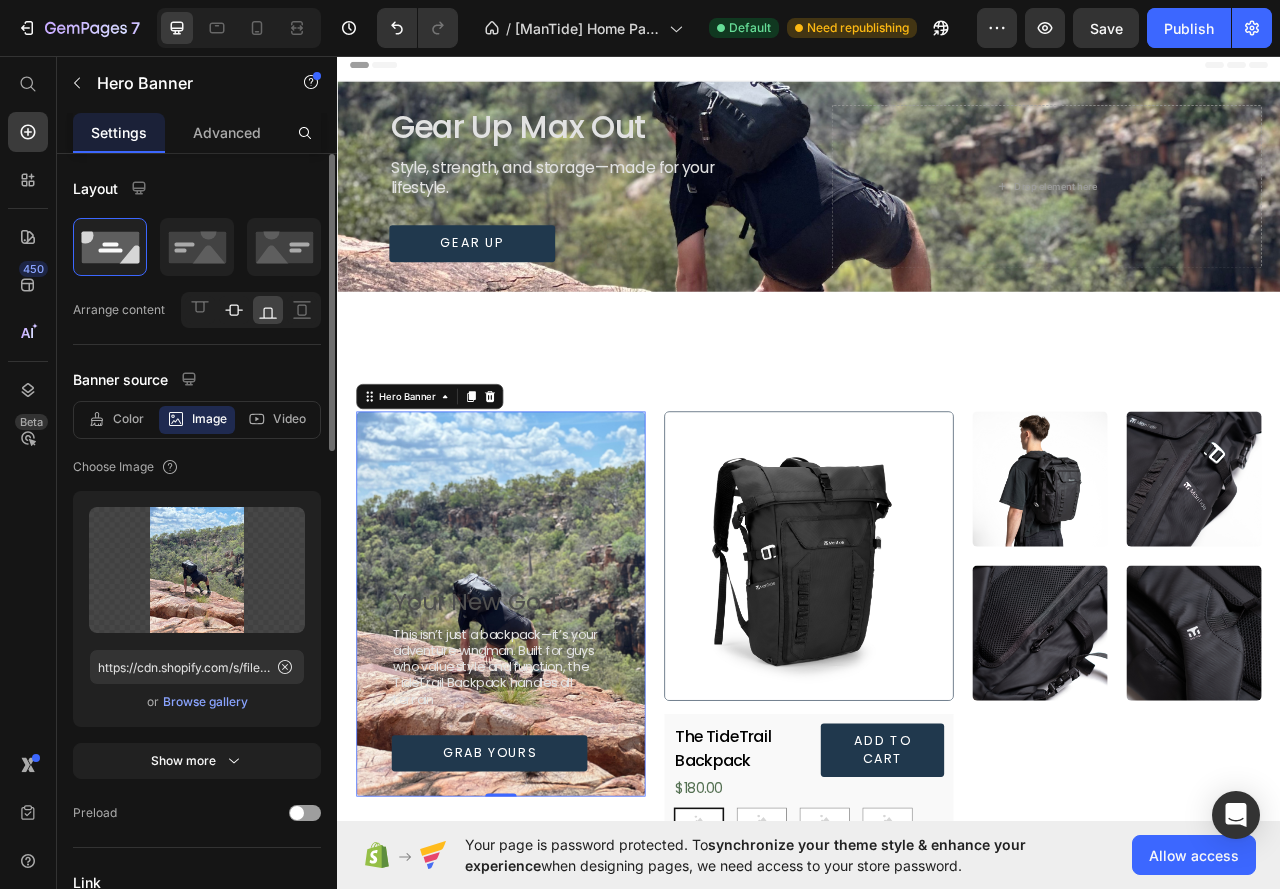 click 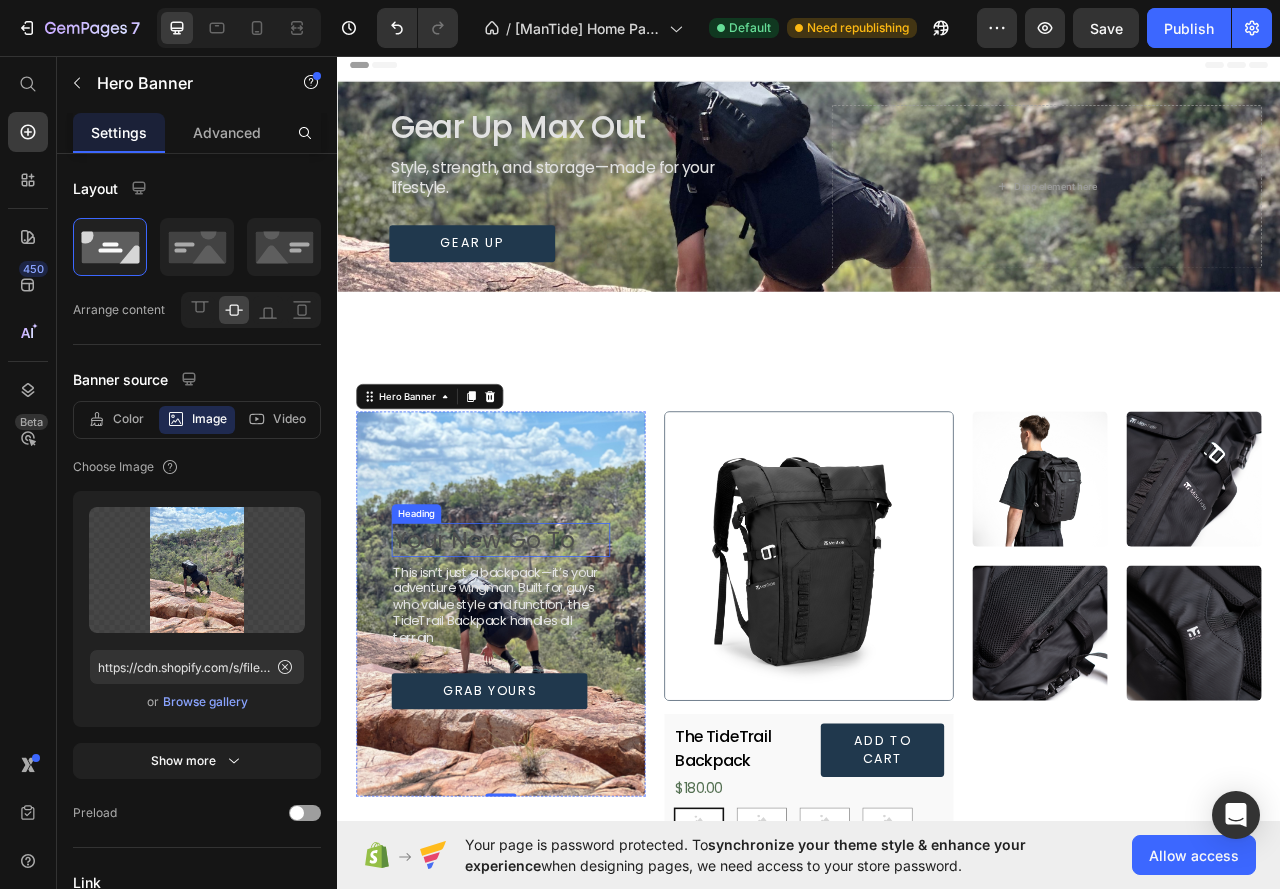 click on "Your New Go To" at bounding box center [523, 672] 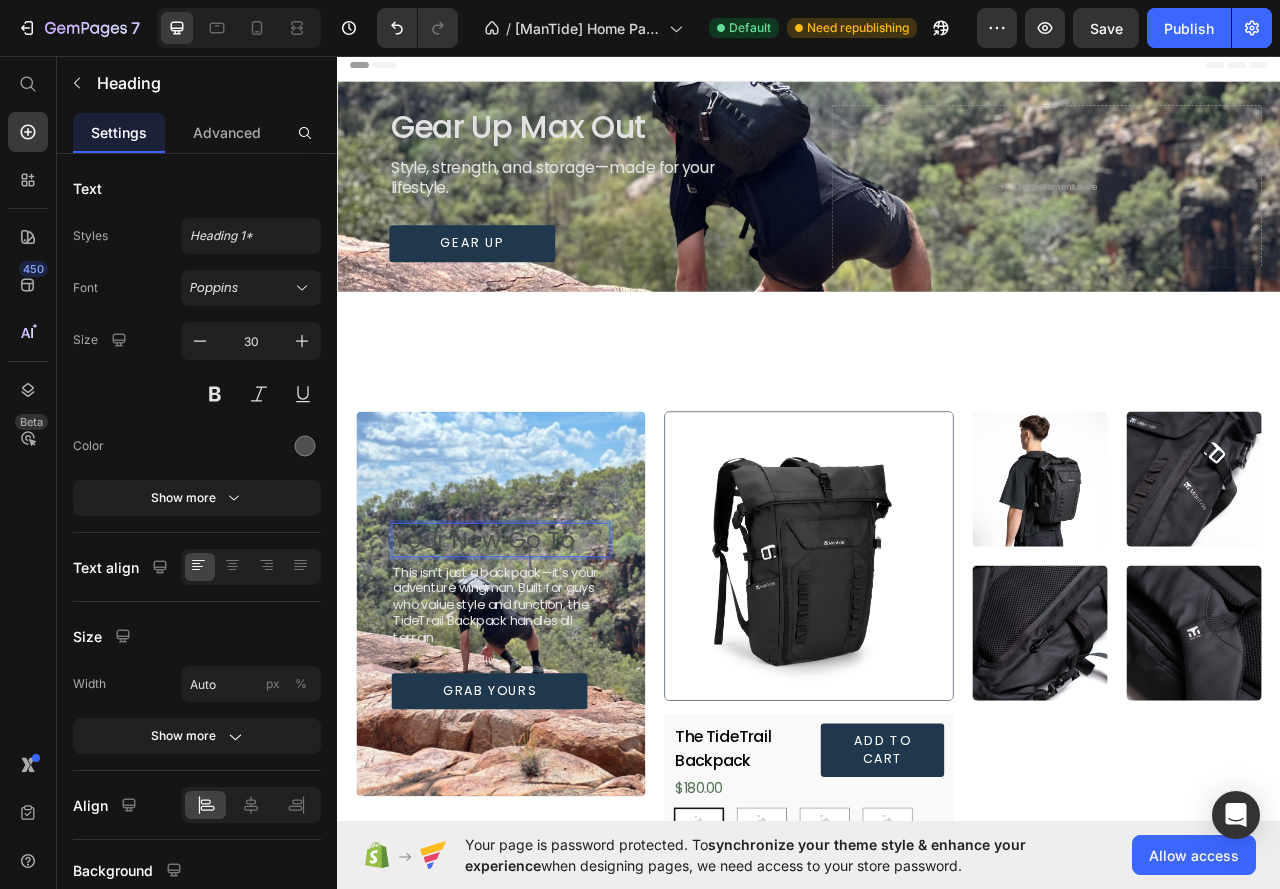 click on "Your New Go To" at bounding box center [523, 672] 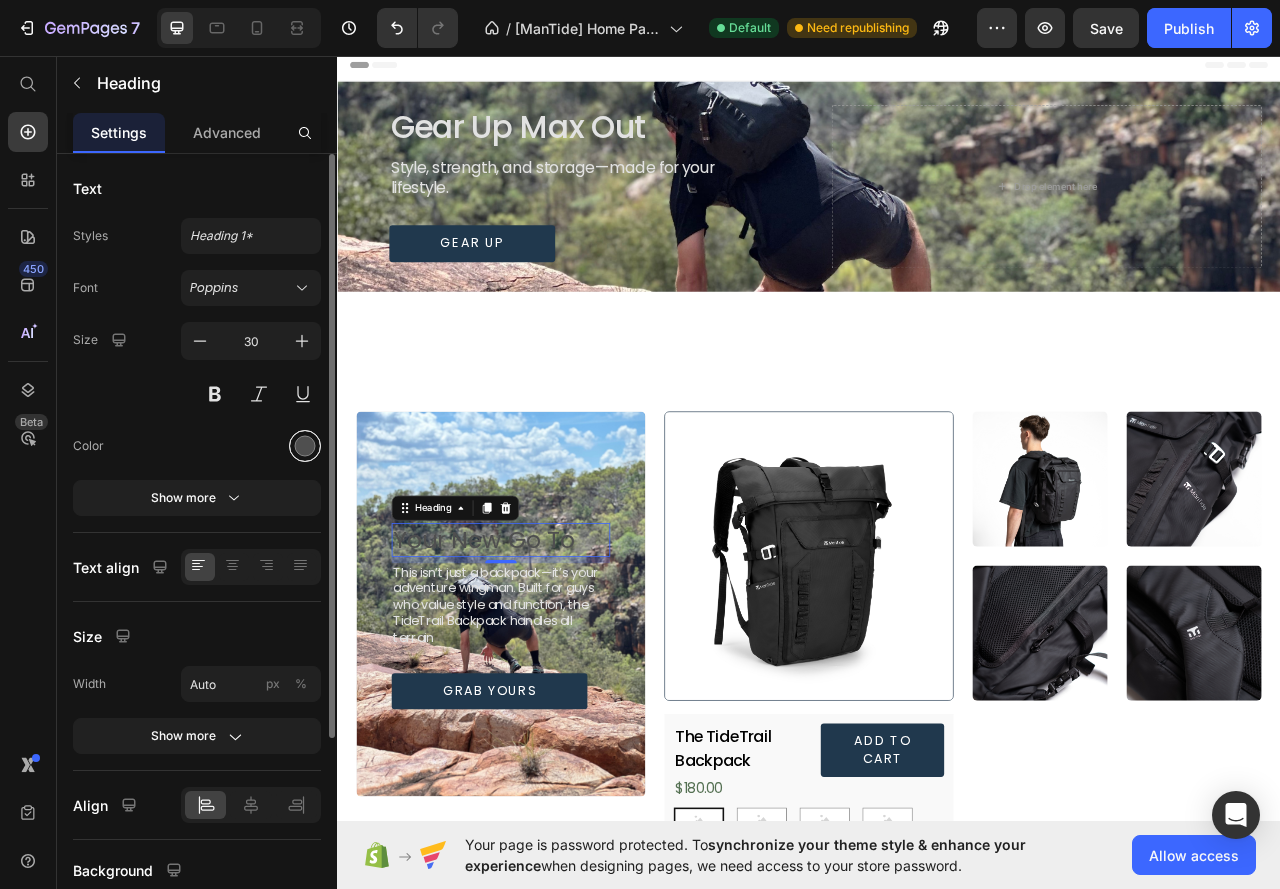 click at bounding box center (305, 446) 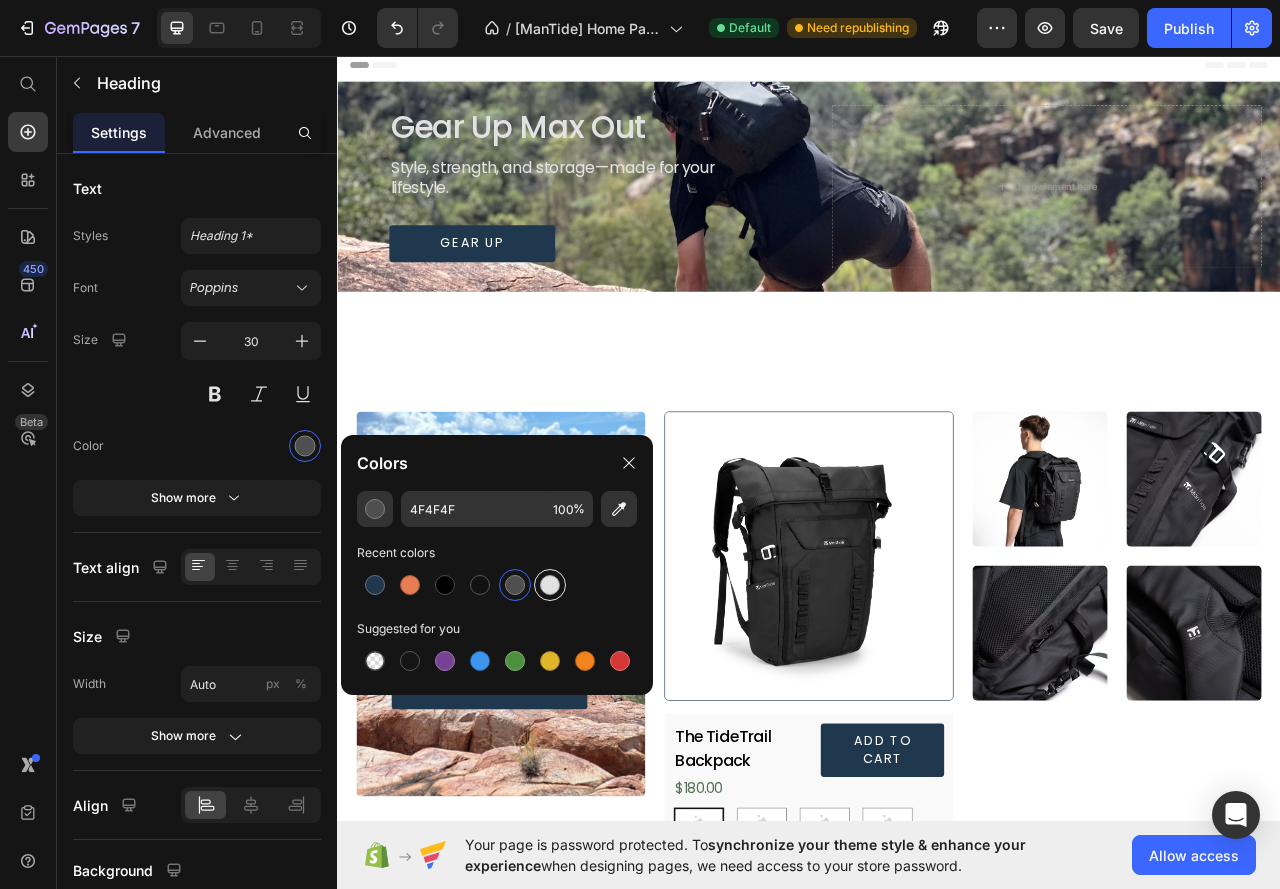 click at bounding box center [550, 585] 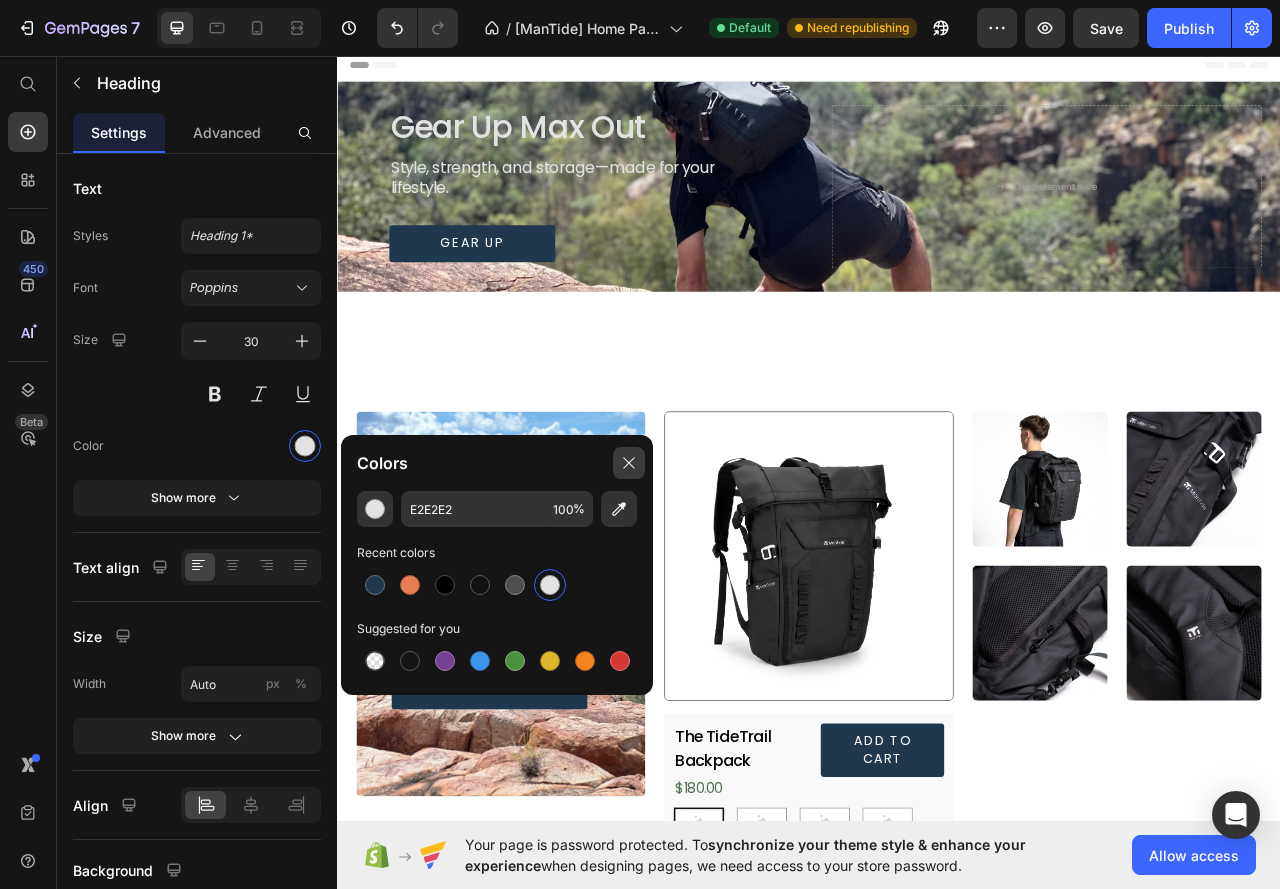 click at bounding box center [629, 463] 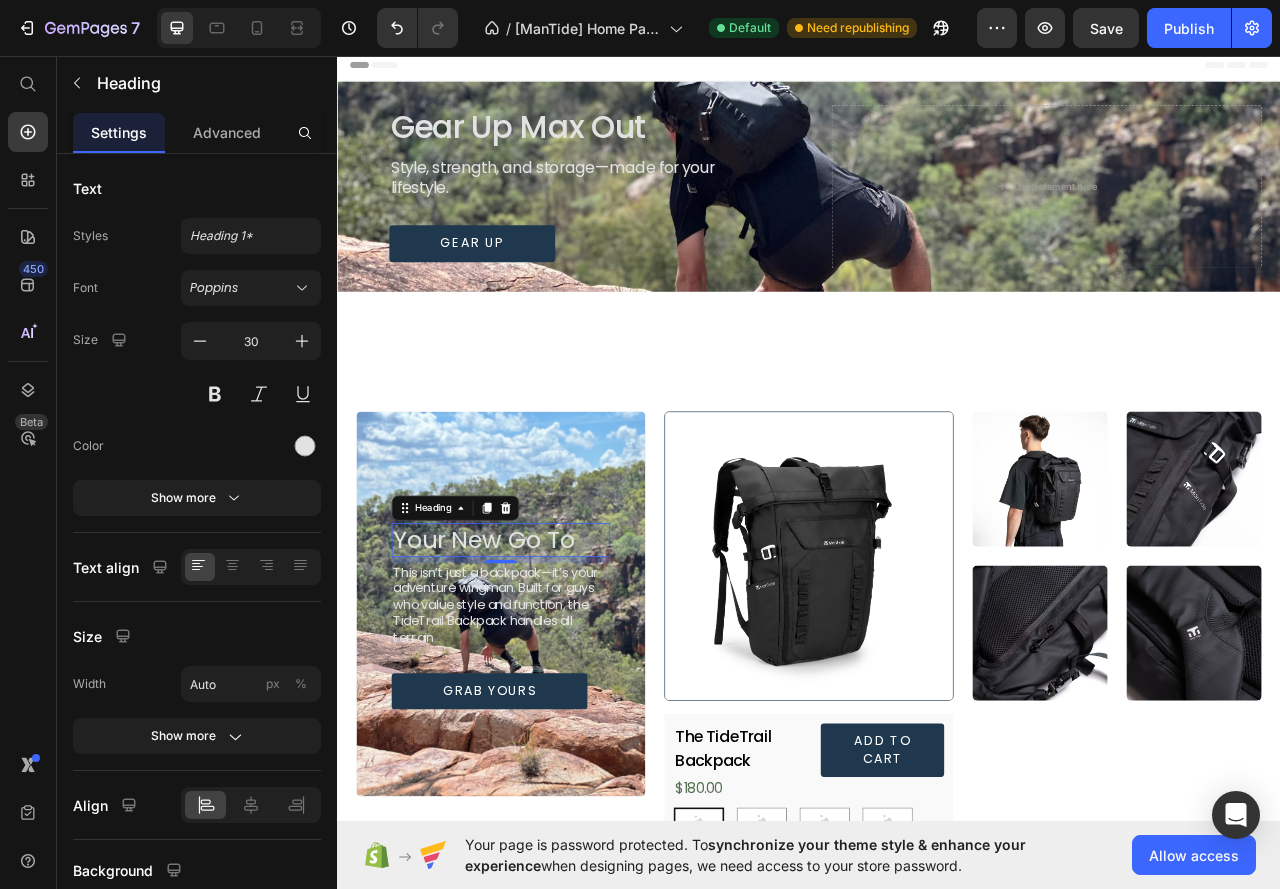 click on "Your New Go To Heading   8 This isn’t just a backpack—it’s your adventure wingman. Built for guys who value style and function, the TideTrail Backpack handles all terrain Text Block Grab Yours Button Hero Banner" at bounding box center (545, 799) 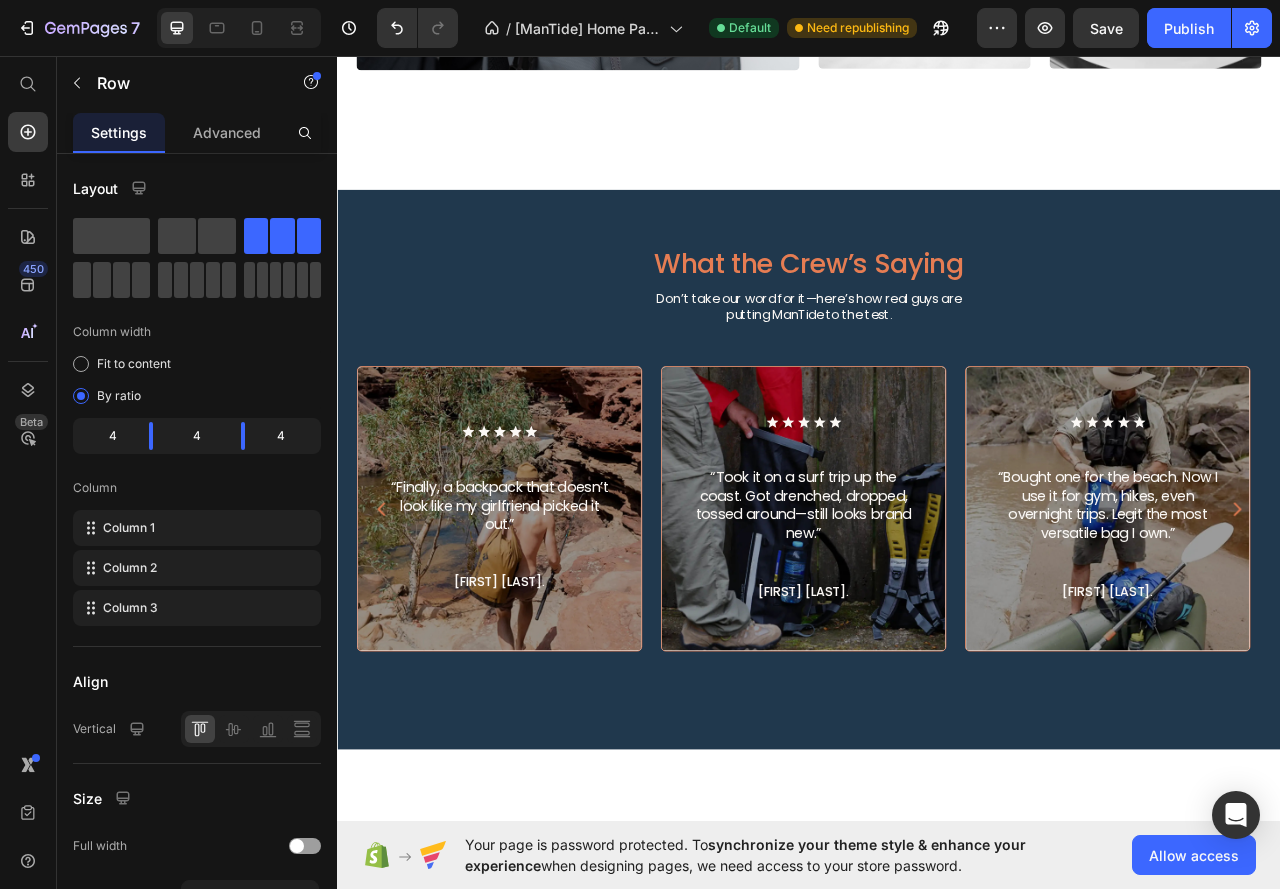 scroll, scrollTop: 2493, scrollLeft: 0, axis: vertical 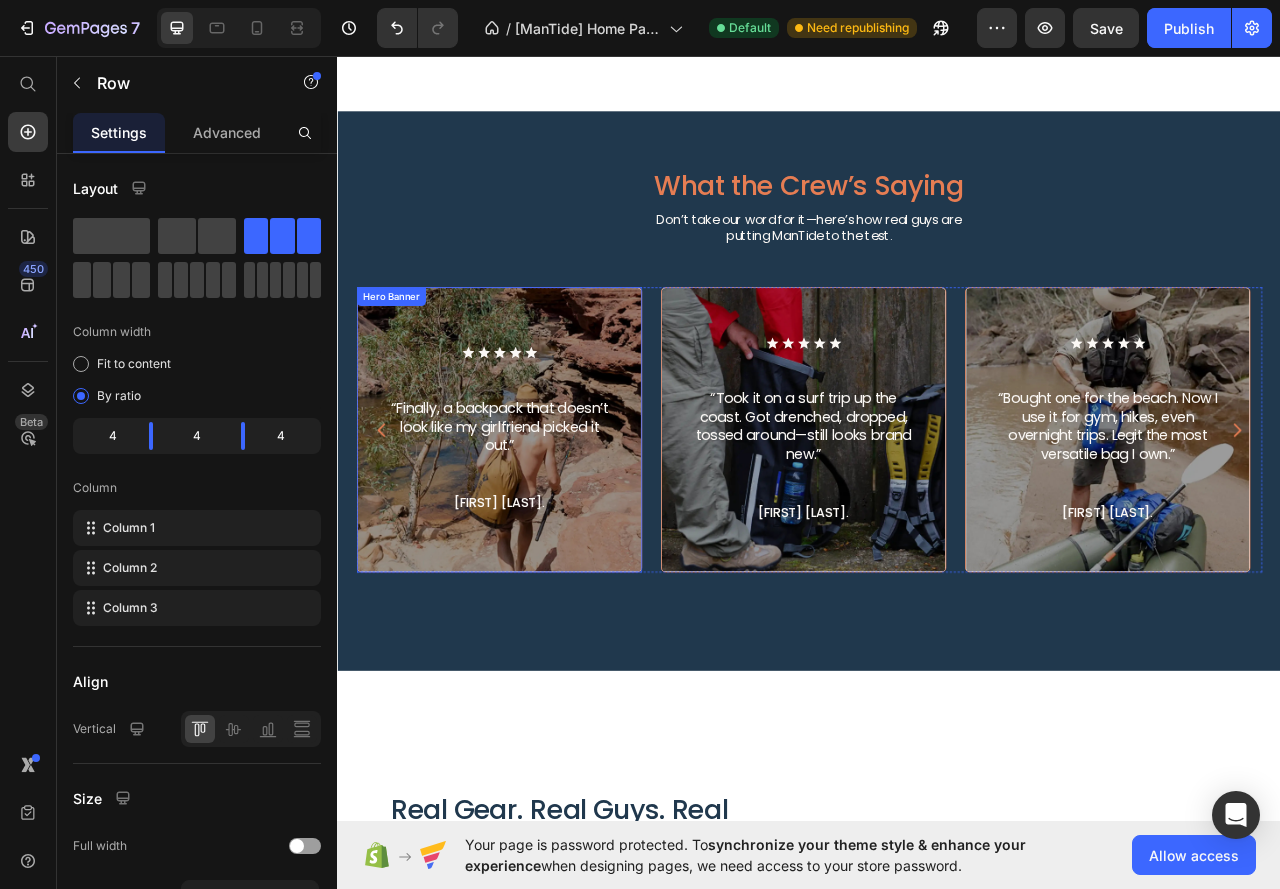 click on "Icon
Icon
Icon
Icon
Icon Icon List “Finally, a backpack that doesn’t look like my girlfriend picked it out.” Text Block [FIRST] [LAST]. Text Block Hero Banner
Icon
Icon
Icon
Icon
Icon Icon List “Took it on a surf trip up the coast. Got drenched, dropped, tossed around—still looks brand new.” Text Block [FIRST] [LAST]. Text Block Hero Banner
Icon
Icon
Icon
Icon
Icon Icon List “Bought one for the beach. Now I use it for gym, hikes, even overnight trips. Legit the most versatile bag I own.” Text Block [FIRST] [LAST]. Text Block   0 Hero Banner
Icon
Icon
Icon
Icon
Icon Icon List “It’s the little things. The hidden pocket, the USB port, the roll-top—feels like it was actually designed for how men pack.” Text Block [FIRST]. [LAST]. Text Block Hero Banner
Carousel Section 4" at bounding box center (542, 532) 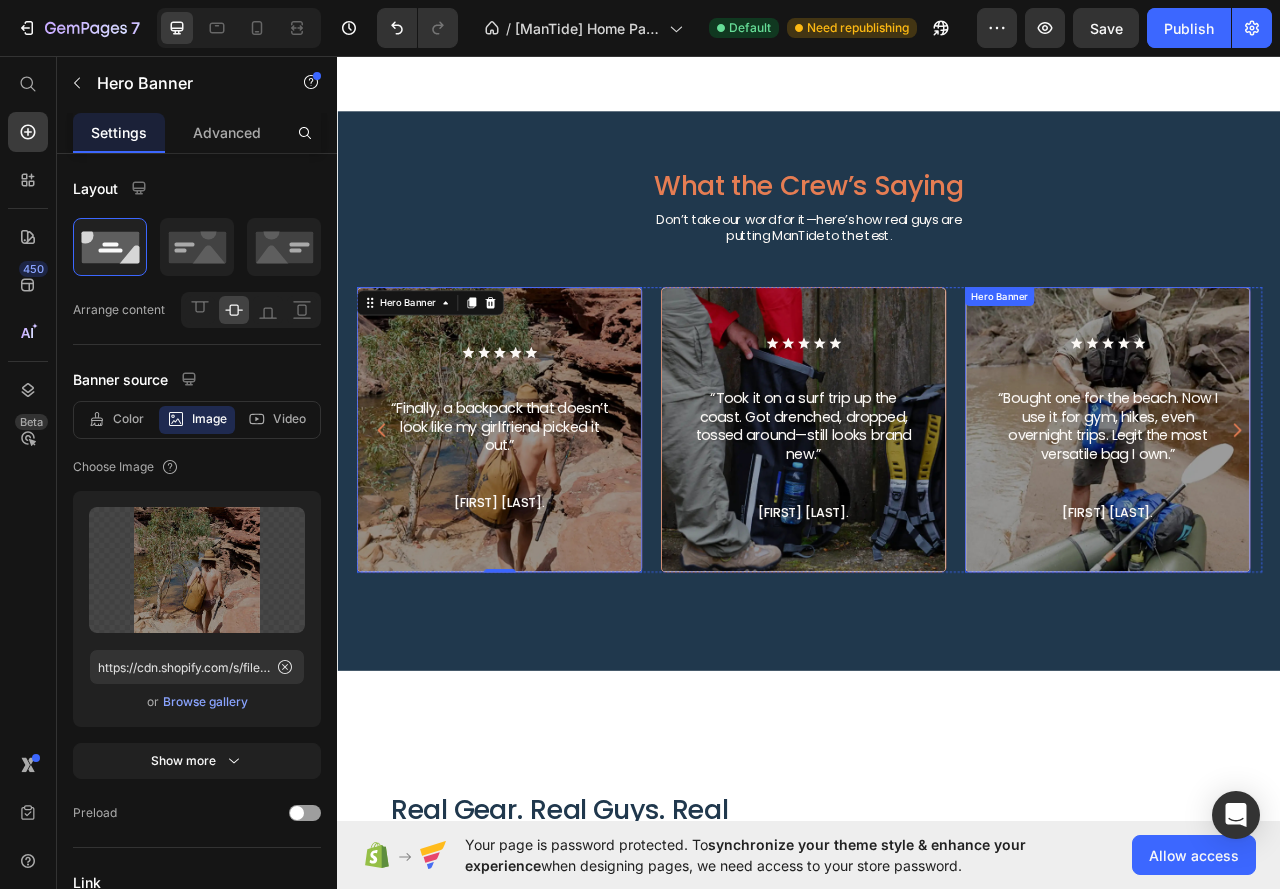 click on "Icon
Icon
Icon
Icon
Icon Icon List “Bought one for the beach. Now I use it for gym, hikes, even overnight trips. Legit the most versatile bag I own.” Text Block [FIRST] [LAST]. Text Block Hero Banner
Carousel Section 4" at bounding box center (1316, 532) 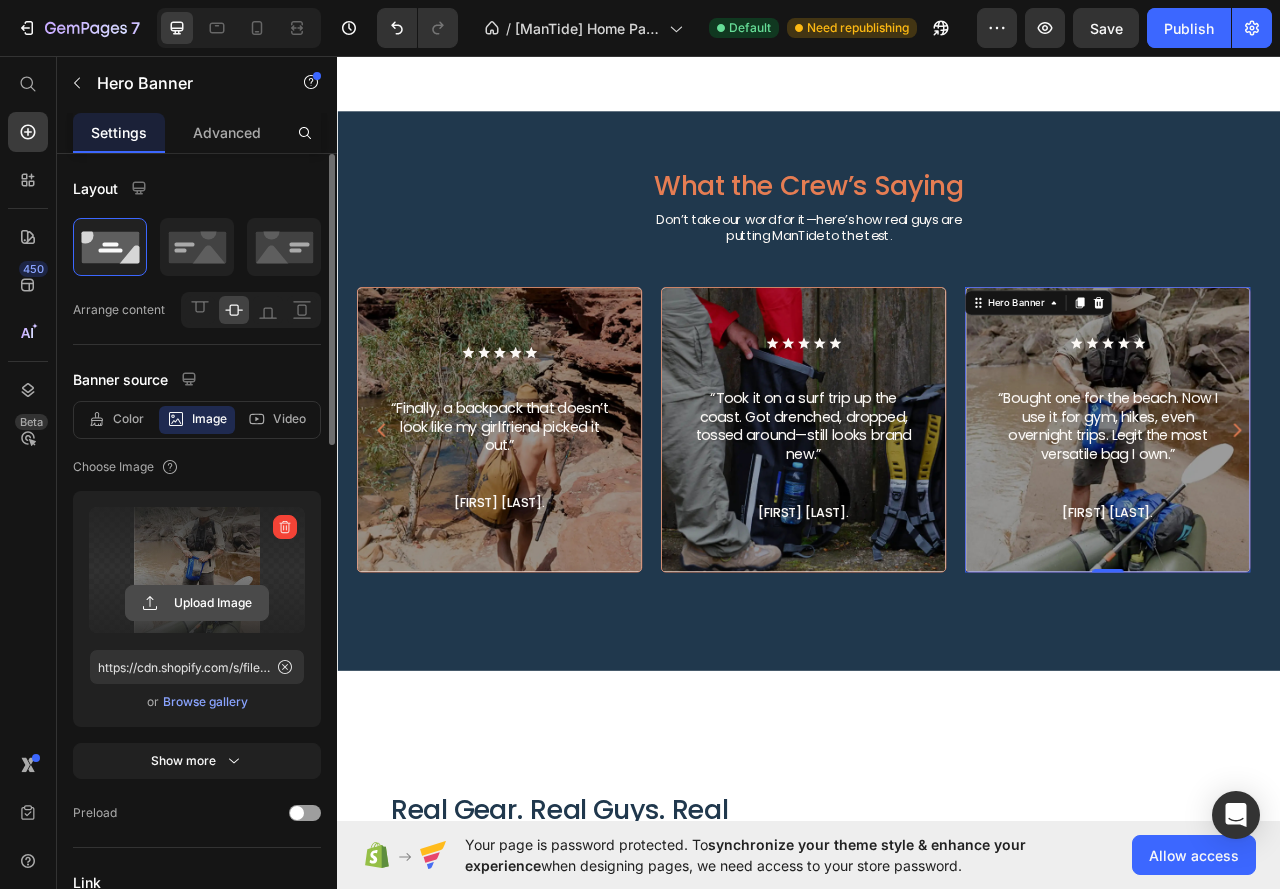 click 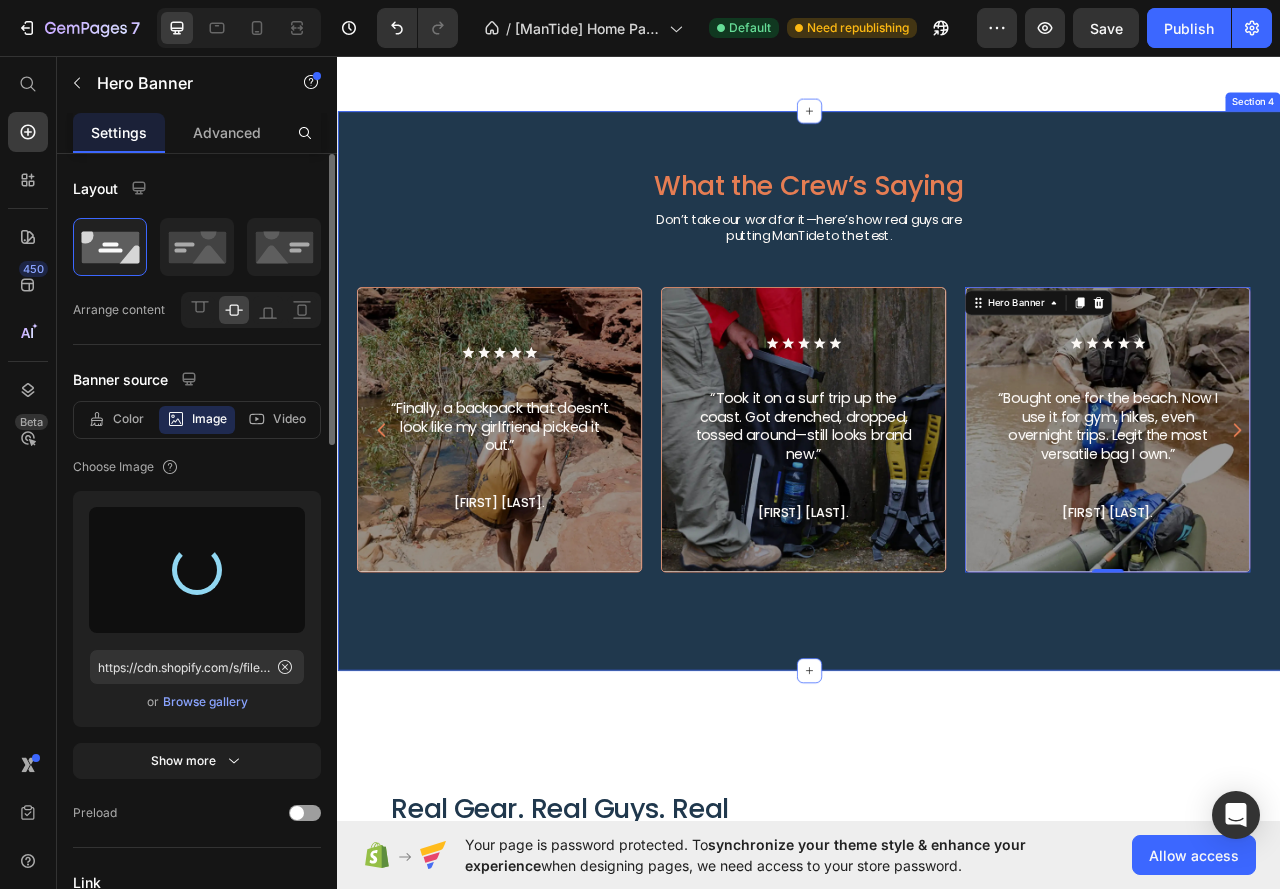 type on "https://cdn.shopify.com/s/files/1/0629/8710/8439/files/gempages_566666339800843345-9aecde14-efa8-4cb1-bdcc-ea7555275116.jpg" 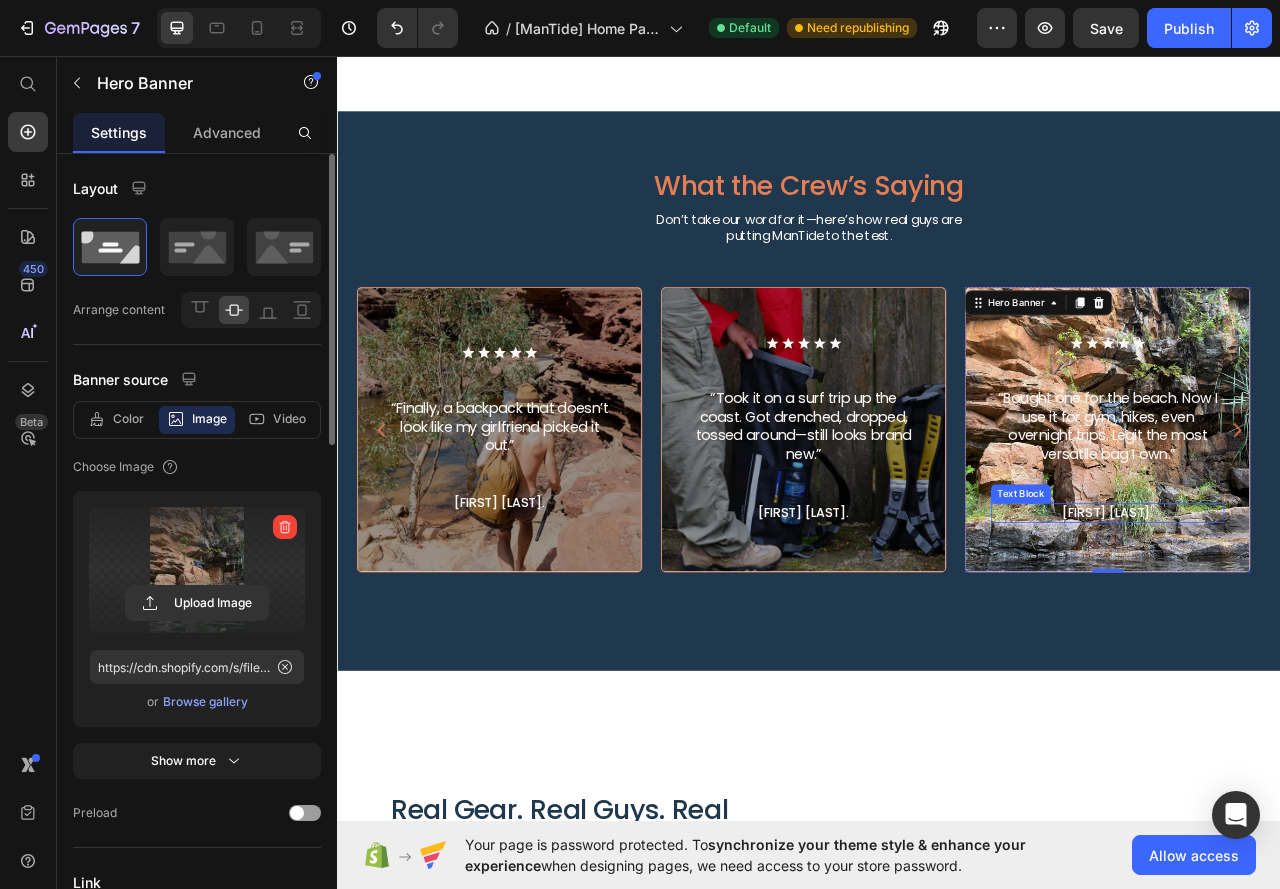 click on "[FIRST] [LAST]." at bounding box center [1317, 638] 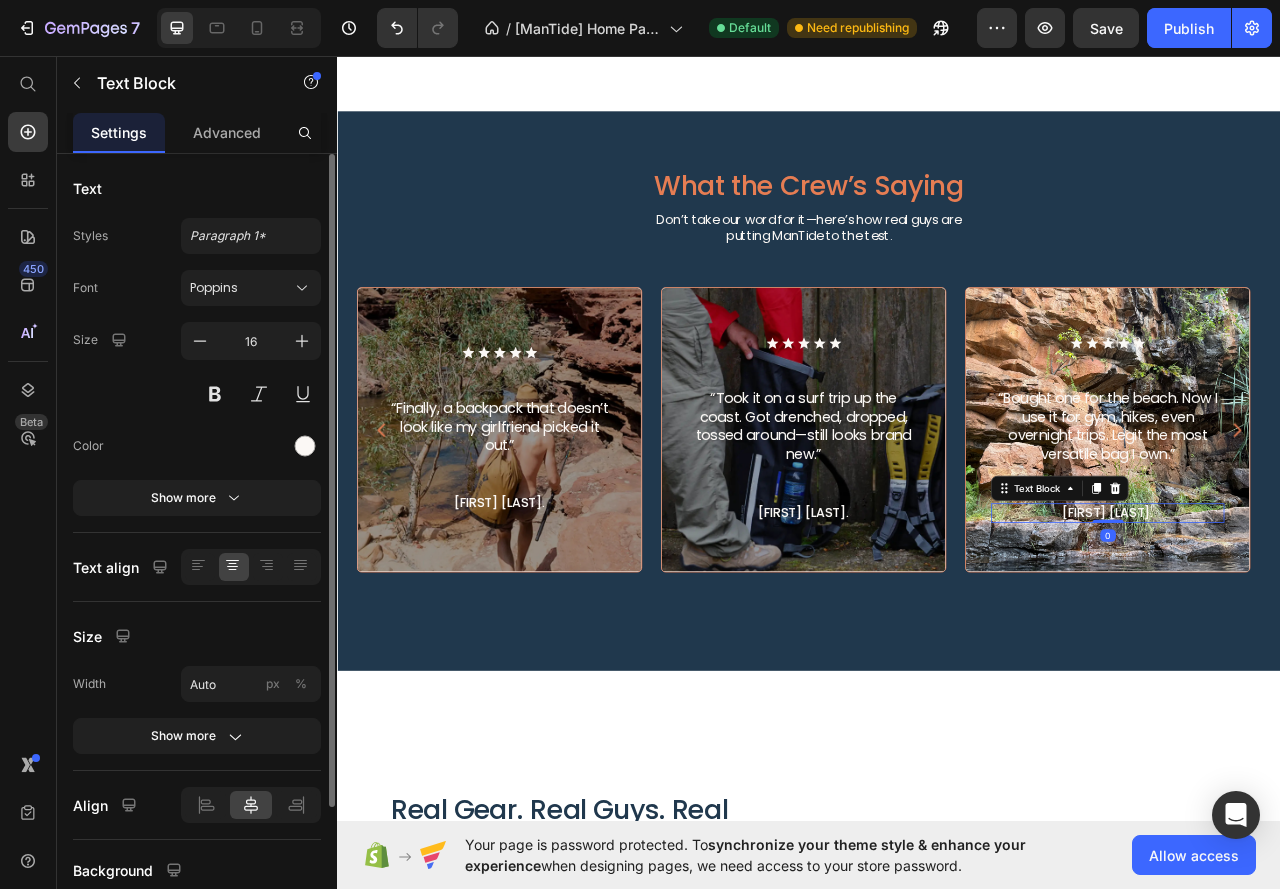 click on "[FIRST] [LAST]." at bounding box center [1317, 638] 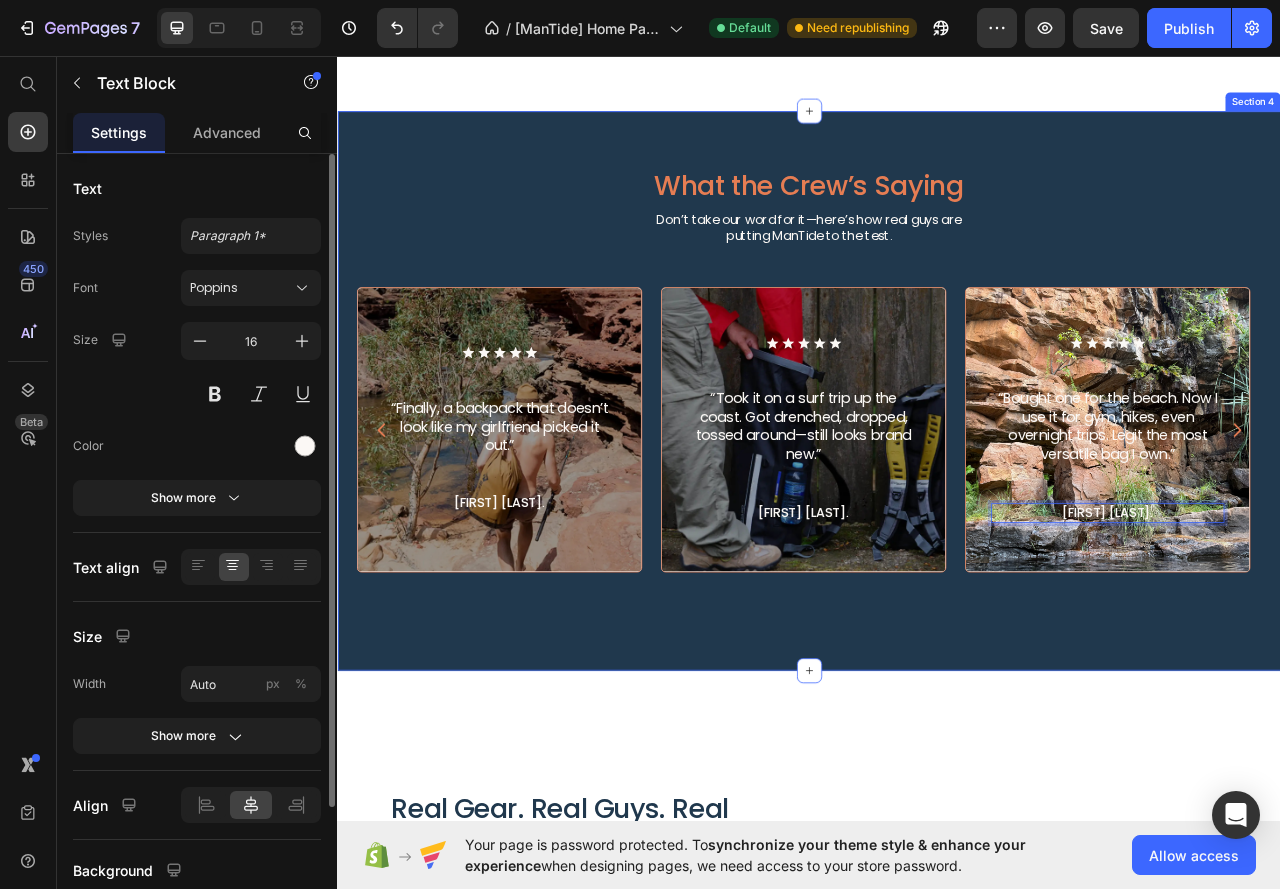 click on "What the Crew’s Saying Heading Don’t take our word for it—here’s how real guys are putting ManTide to the test. Text Block
Icon
Icon
Icon
Icon
Icon Icon List “Finally, a backpack that doesn’t look like my girlfriend picked it out.” Text Block [FIRST] [LAST]. Text Block Hero Banner
Icon
Icon
Icon
Icon
Icon Icon List “Took it on a surf trip up the coast. Got drenched, dropped, tossed around—still looks brand new.” Text Block [FIRST] [LAST]. Text Block Hero Banner
Icon
Icon
Icon
Icon
Icon Icon List “Bought one for the beach. Now I use it for gym, hikes, even overnight trips. Legit the most versatile bag I own.” Text Block [FIRST] [LAST]. Text Block   0 Hero Banner
Icon
Icon
Icon
Icon
Icon Icon List “It’s the little things. The hidden pocket, the USB port, the roll-top—feels like it was actually designed for how men pack.” Text Block [FIRST]. [LAST]. Text Block Hero Banner
Carousel Section 4" at bounding box center [937, 483] 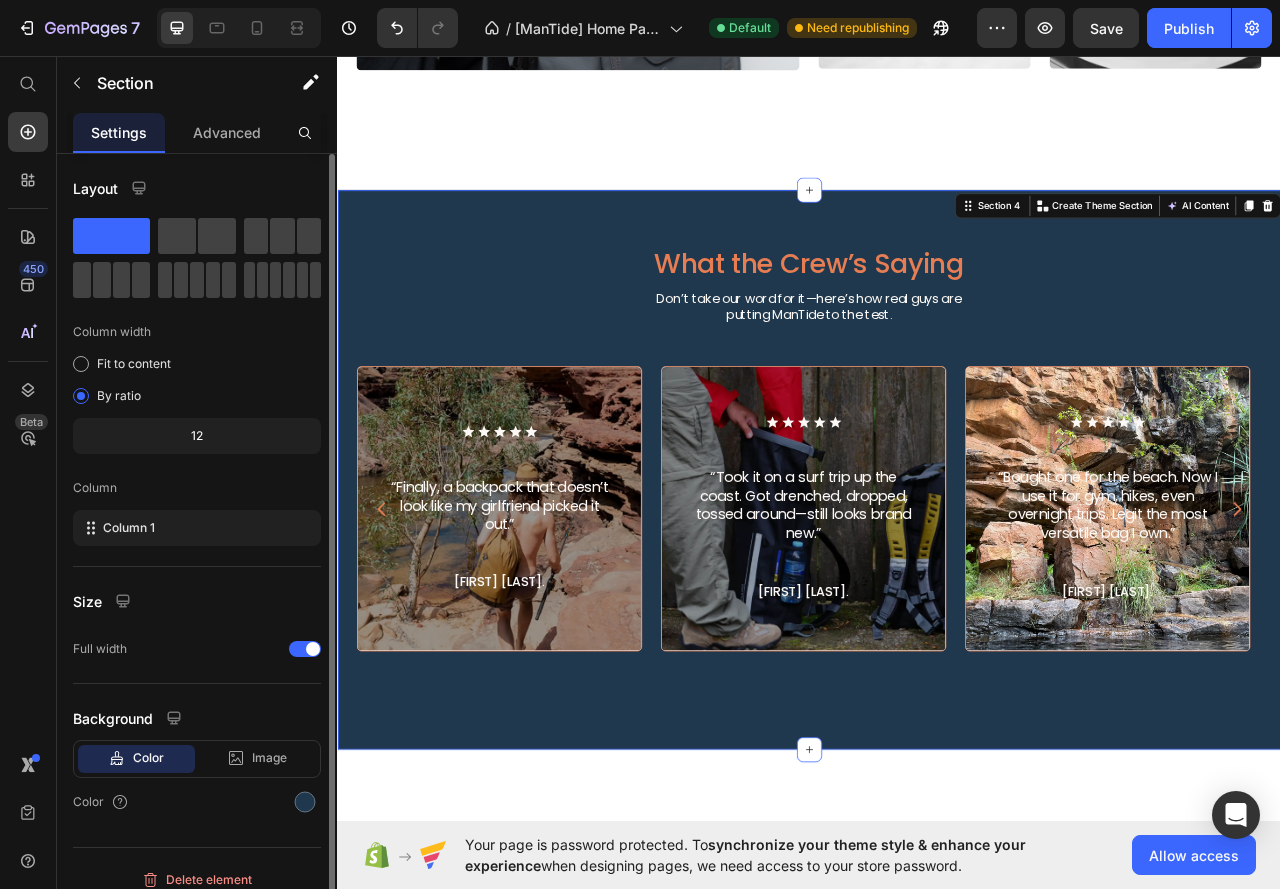 scroll, scrollTop: 2493, scrollLeft: 0, axis: vertical 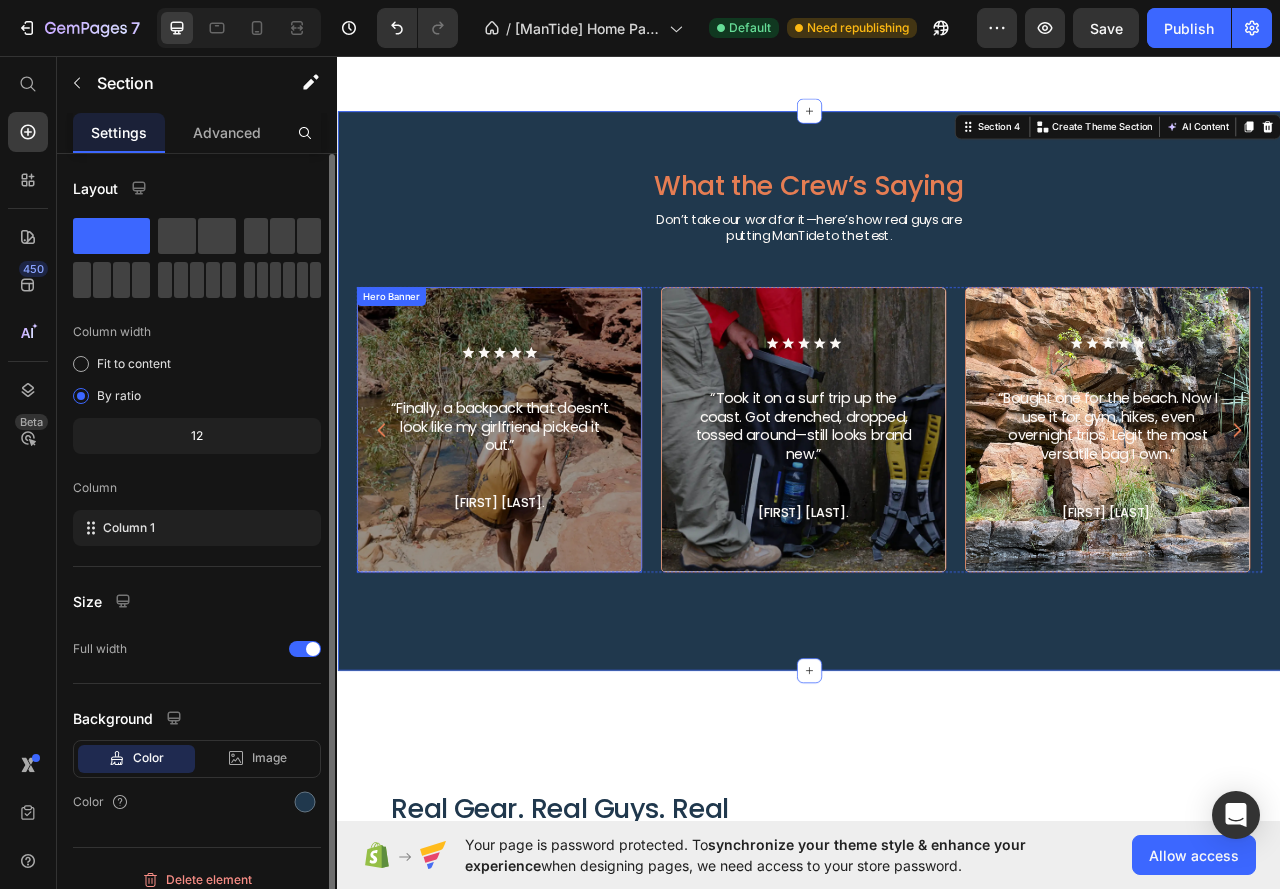 click on "Icon
Icon
Icon
Icon
Icon Icon List “Finally, a backpack that doesn’t look like my girlfriend picked it out.” Text Block [FIRST] [LAST]. Text Block Hero Banner
Icon
Icon
Icon
Icon
Icon Icon List “Took it on a surf trip up the coast. Got drenched, dropped, tossed around—still looks brand new.” Text Block [FIRST] [LAST]. Text Block Hero Banner
Icon
Icon
Icon
Icon
Icon Icon List “Bought one for the beach. Now I use it for gym, hikes, even overnight trips. Legit the most versatile bag I own.” Text Block [FIRST] [LAST]. Text Block   0 Hero Banner
Icon
Icon
Icon
Icon
Icon Icon List “It’s the little things. The hidden pocket, the USB port, the roll-top—feels like it was actually designed for how men pack.” Text Block [FIRST]. [LAST]. Text Block Hero Banner
Carousel Section 4" at bounding box center [542, 532] 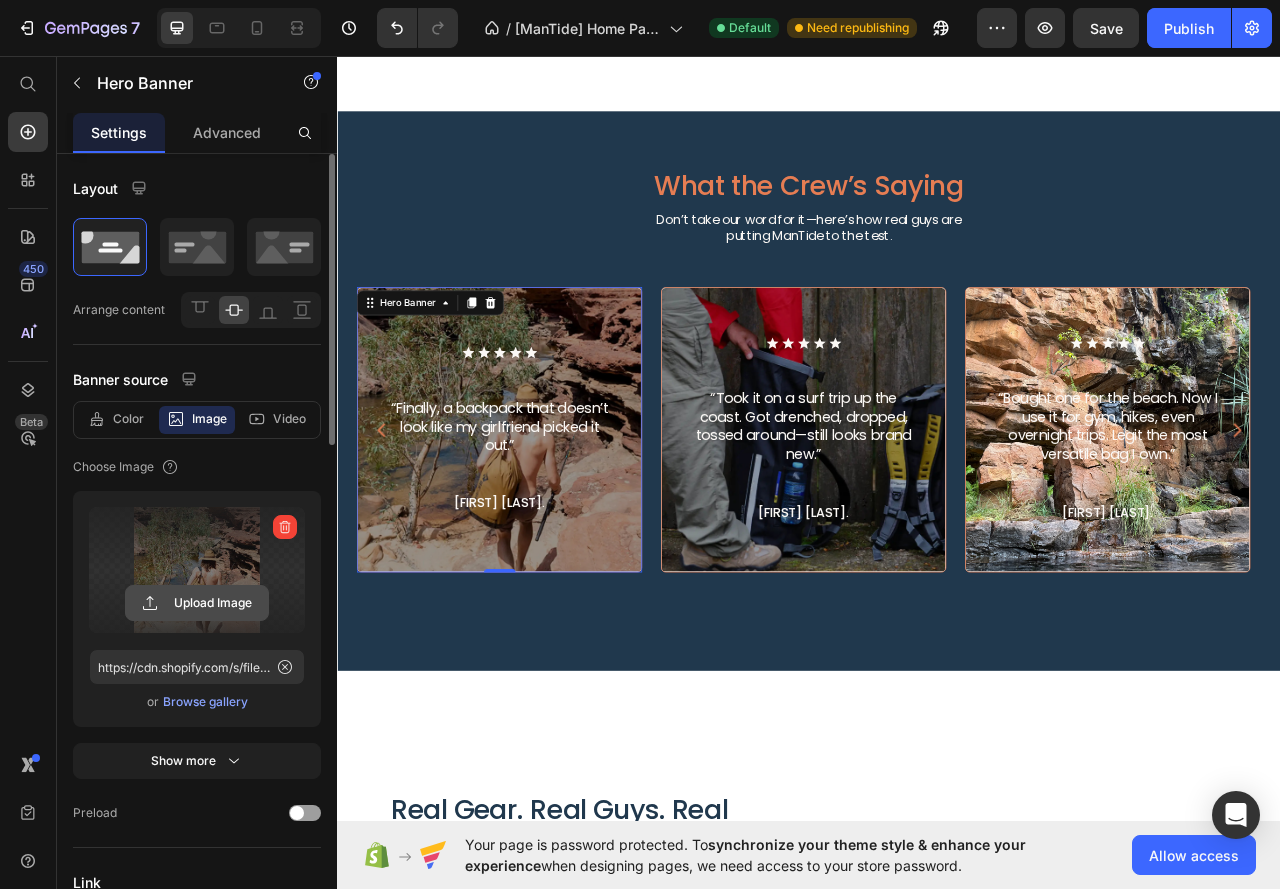click 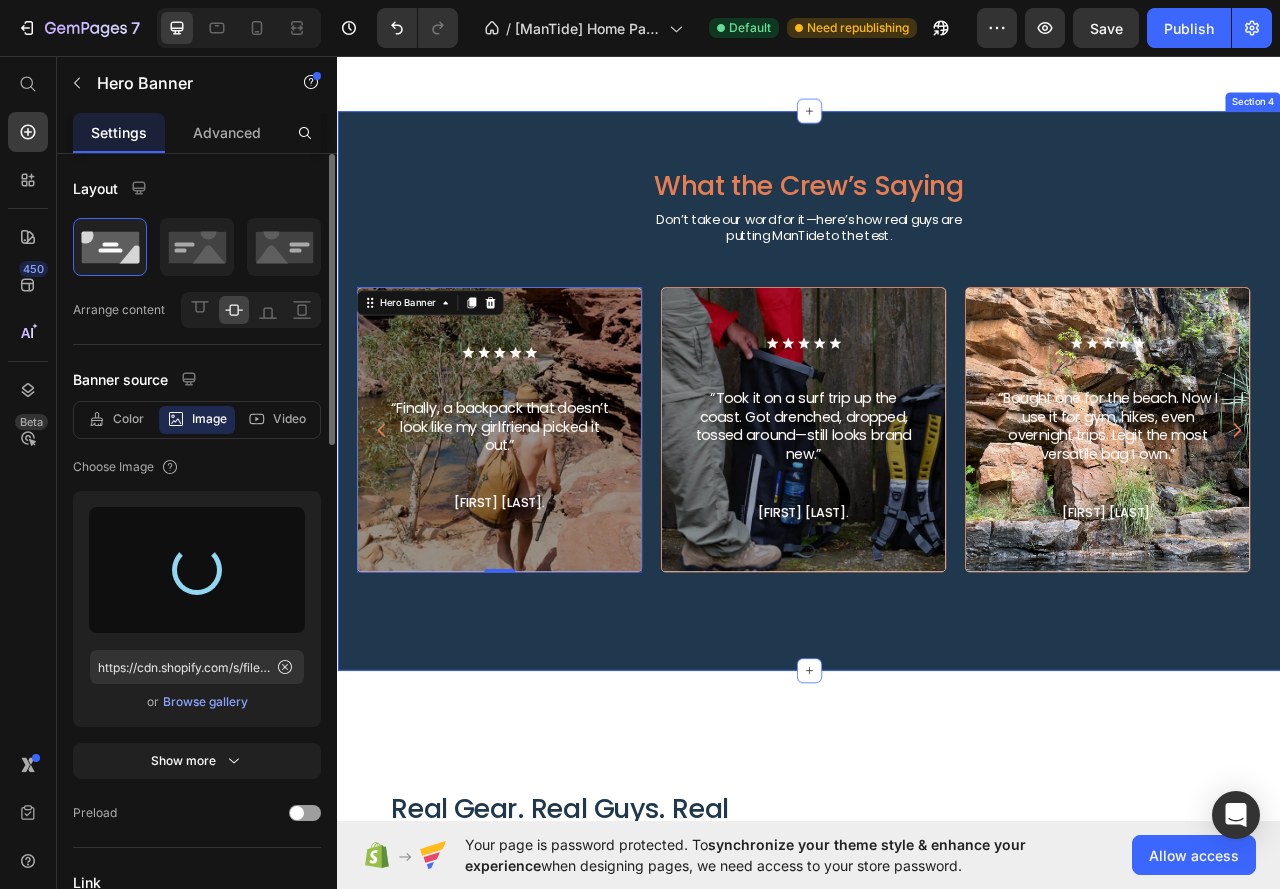type on "https://cdn.shopify.com/s/files/1/0629/8710/8439/files/gempages_566666339800843345-824758b2-abae-4be0-bf7d-cb75a9850227.jpg" 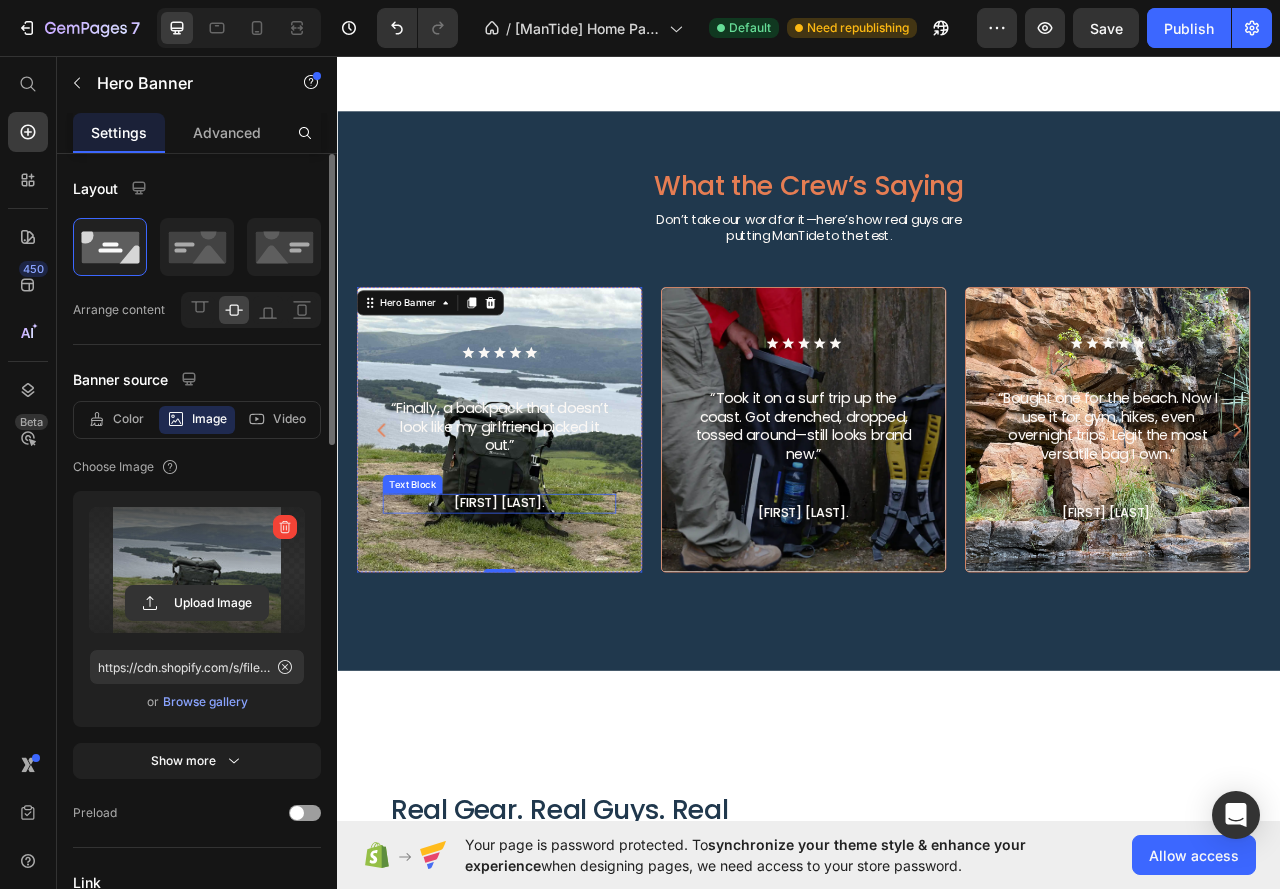 click on "[FIRST] [LAST]." at bounding box center (543, 626) 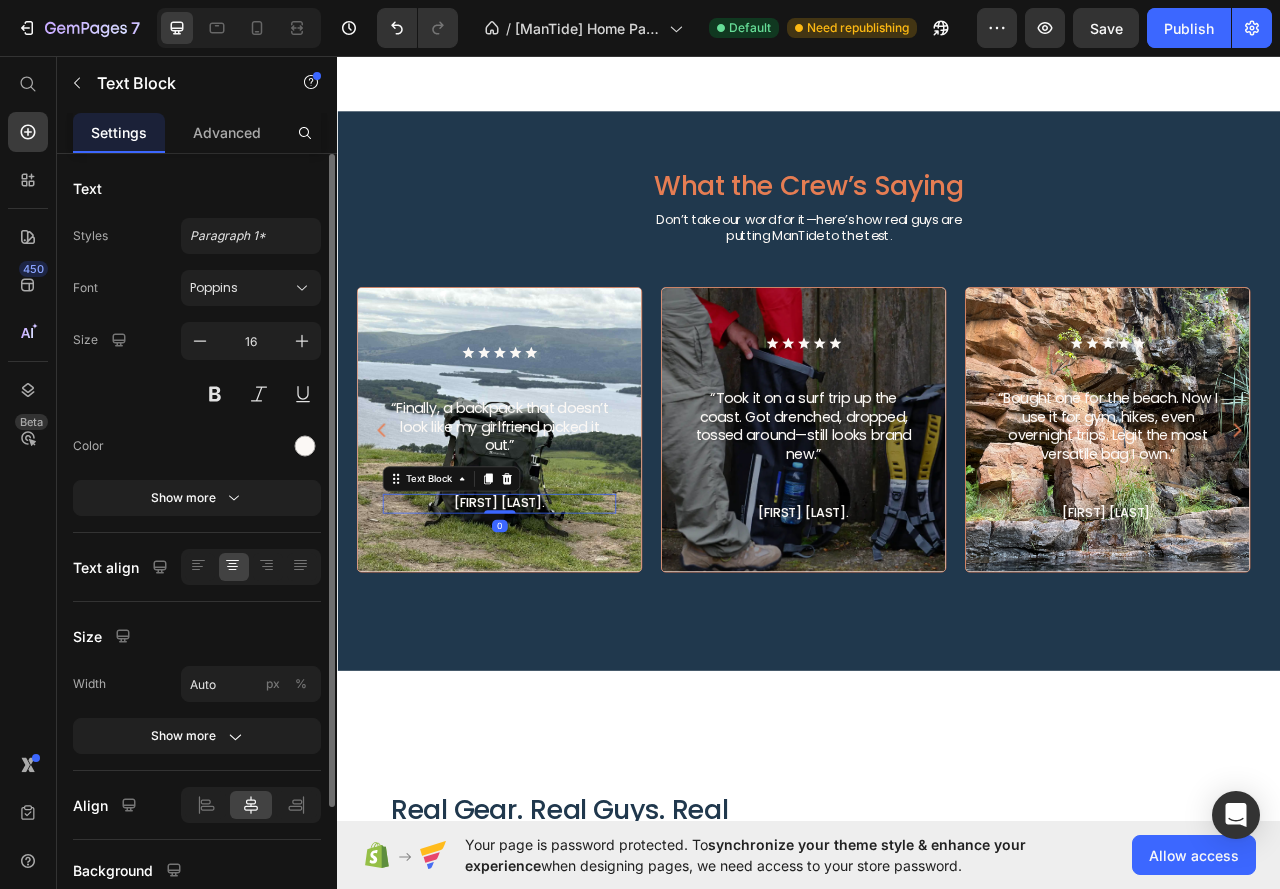 click on "[FIRST] [LAST]." at bounding box center (543, 626) 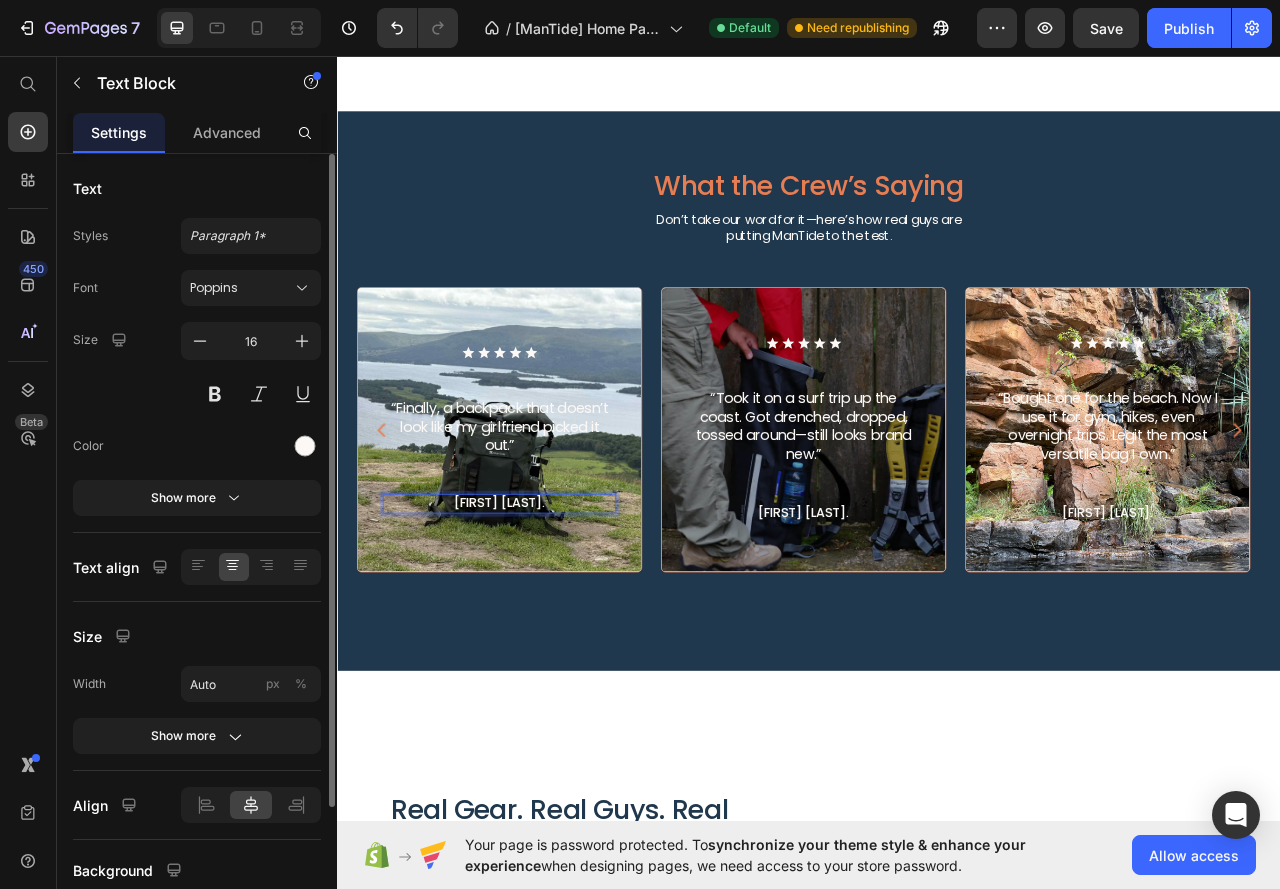 click on "[FIRST] [LAST]." at bounding box center [543, 626] 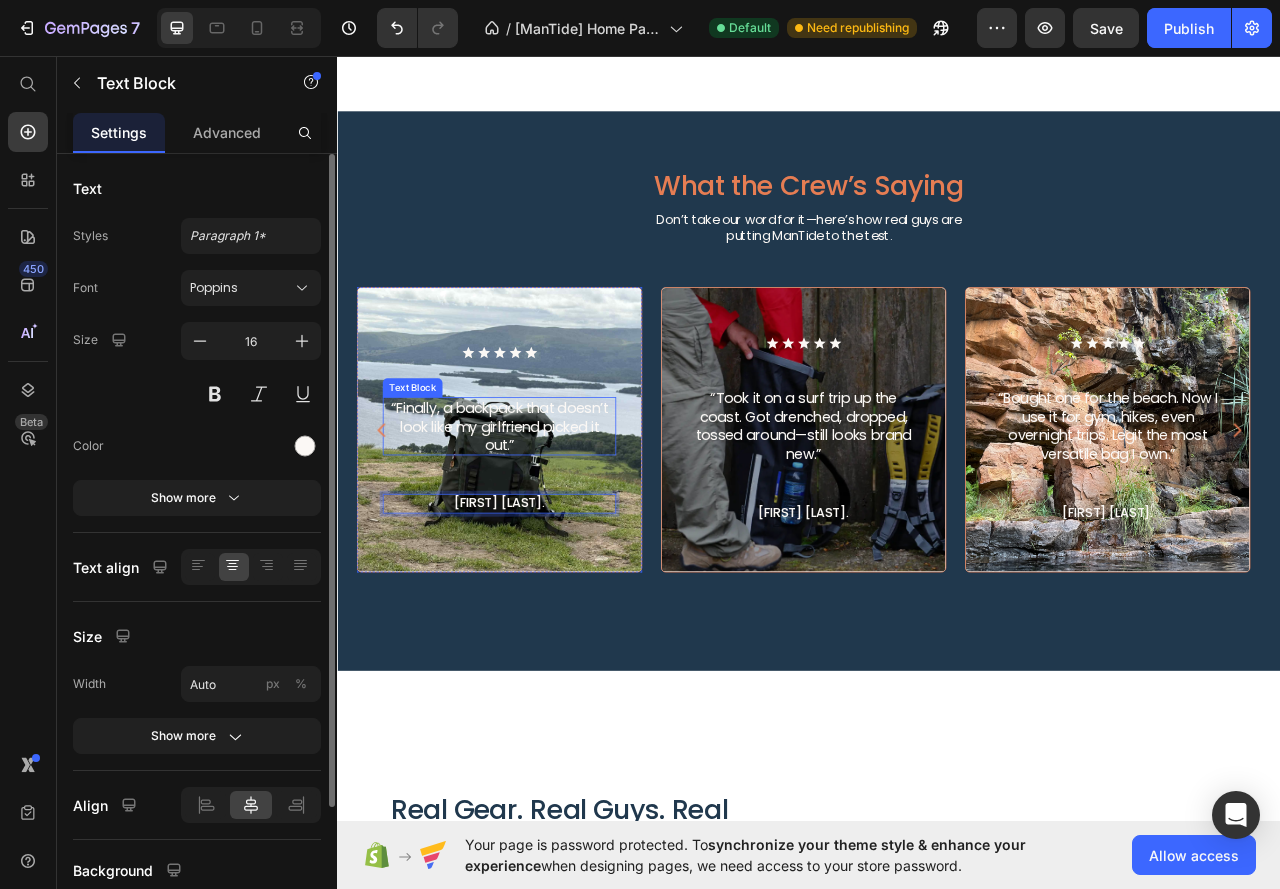 click on "“Finally, a backpack that doesn’t look like my girlfriend picked it out.”" at bounding box center (542, 528) 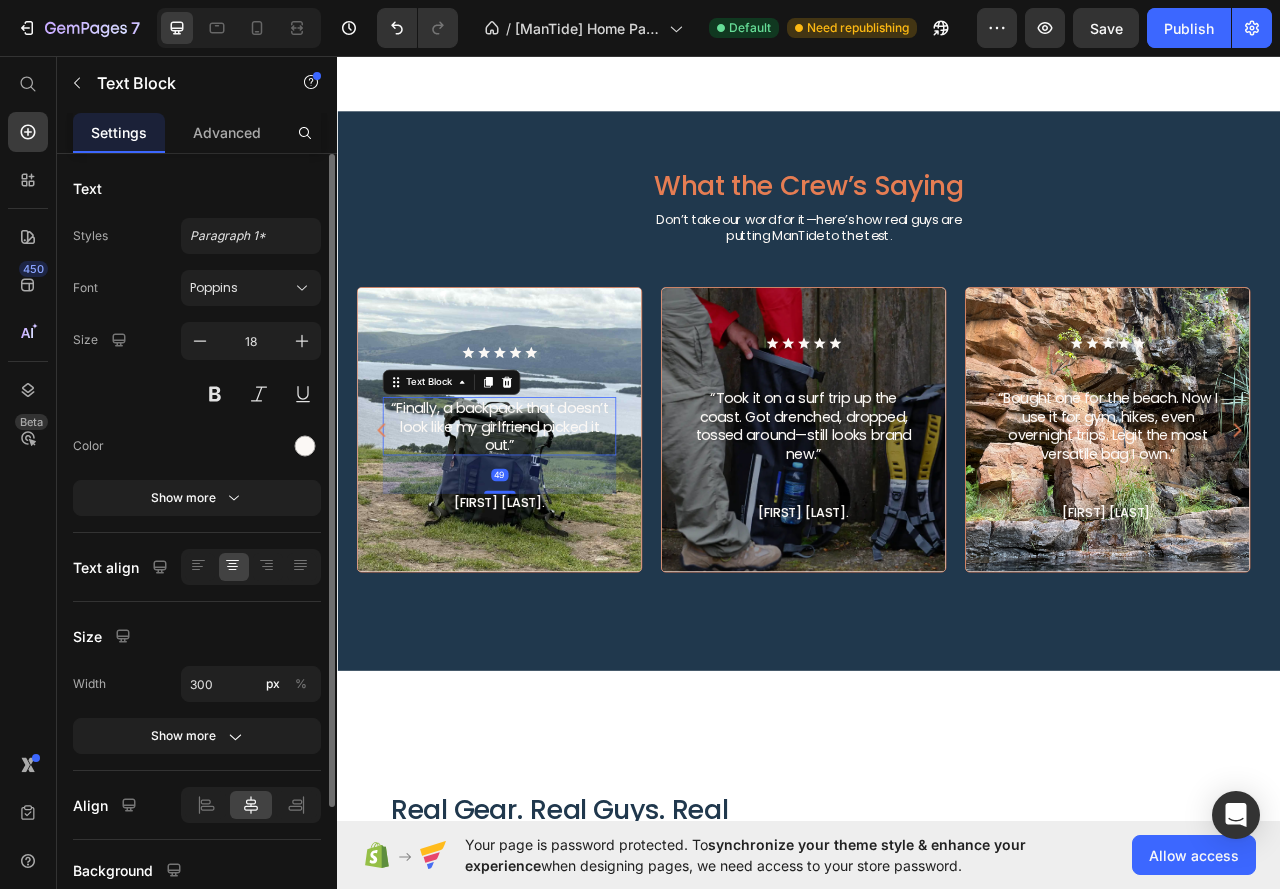 click on "“Finally, a backpack that doesn’t look like my girlfriend picked it out.”" at bounding box center (542, 528) 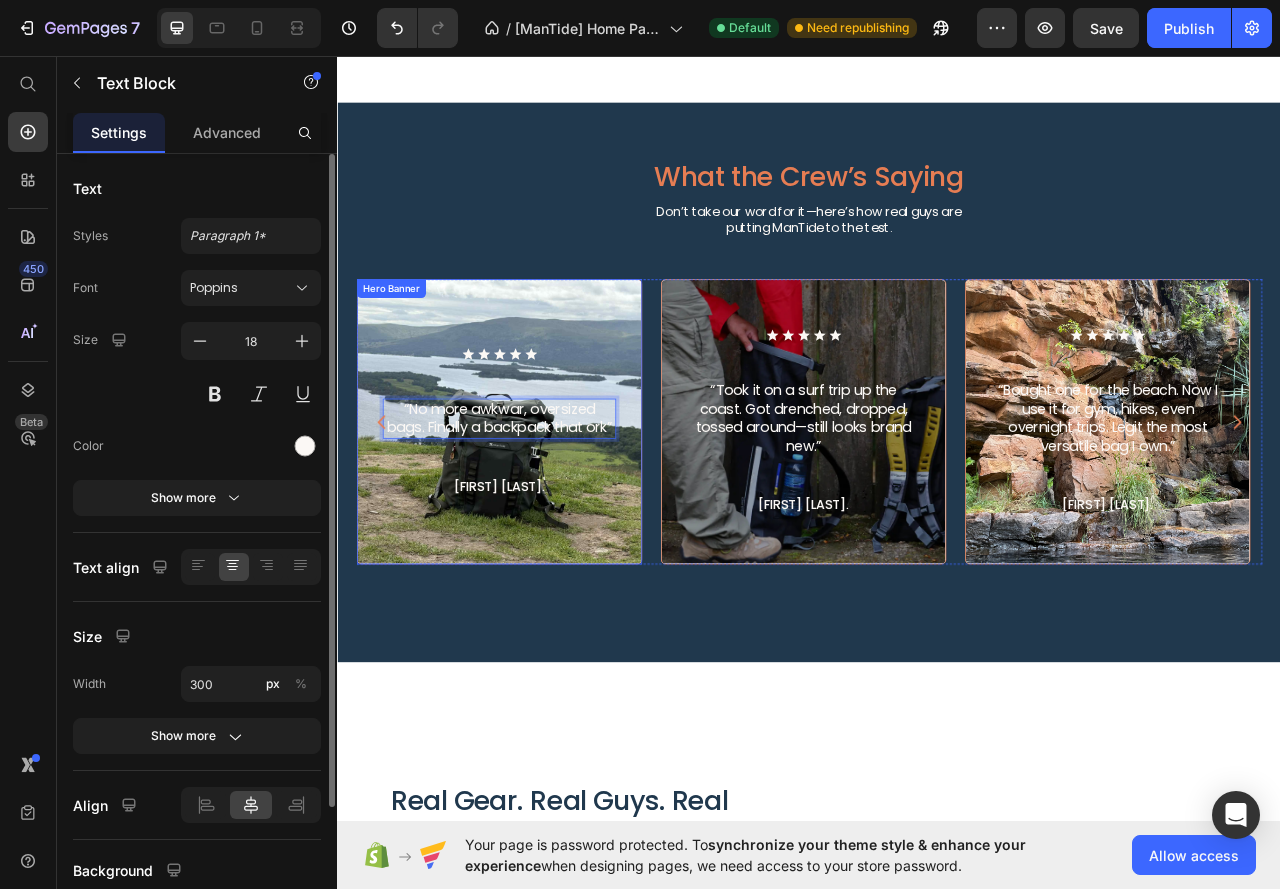 scroll, scrollTop: 2493, scrollLeft: 0, axis: vertical 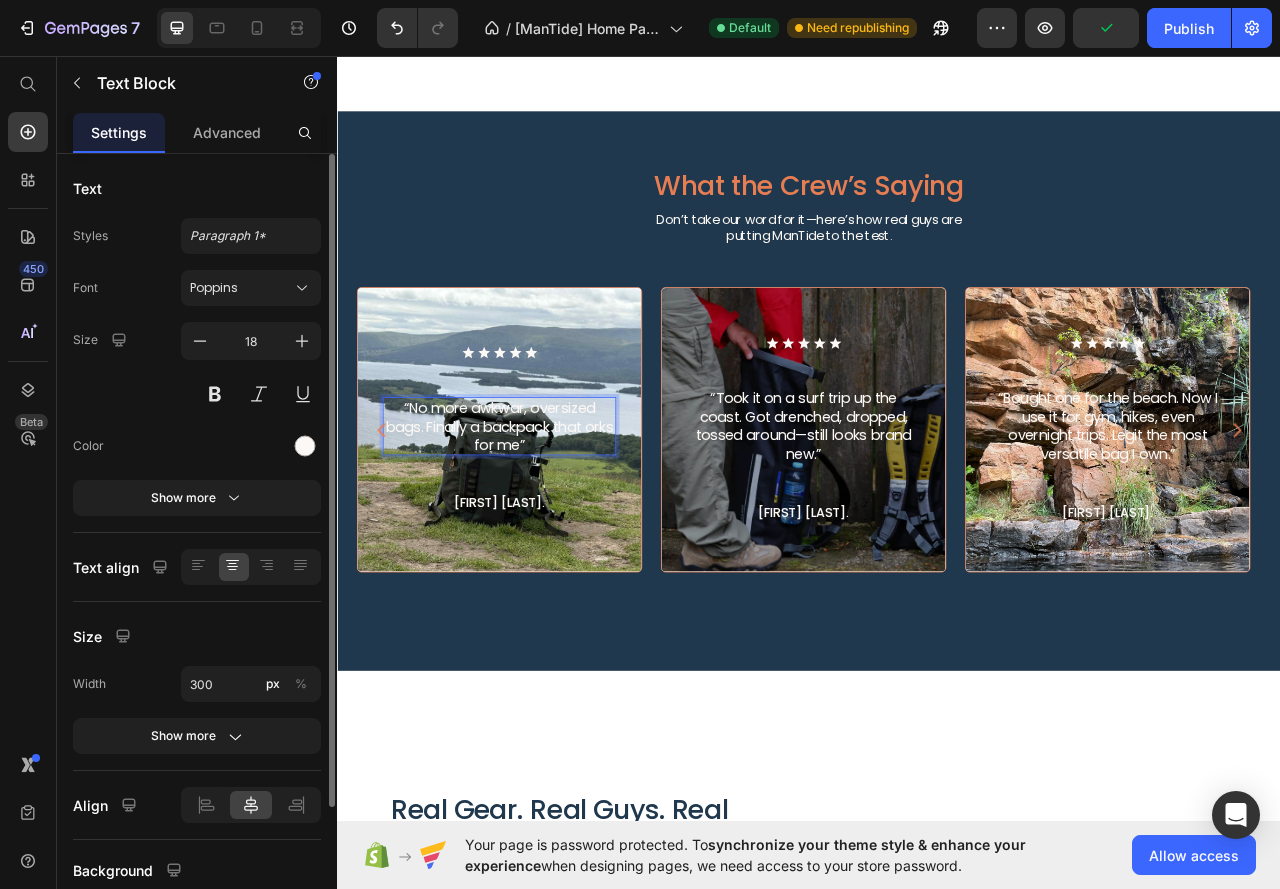 click on "“No more awkwar, oversized bags. Finally a backpack that orks for me”" at bounding box center [542, 528] 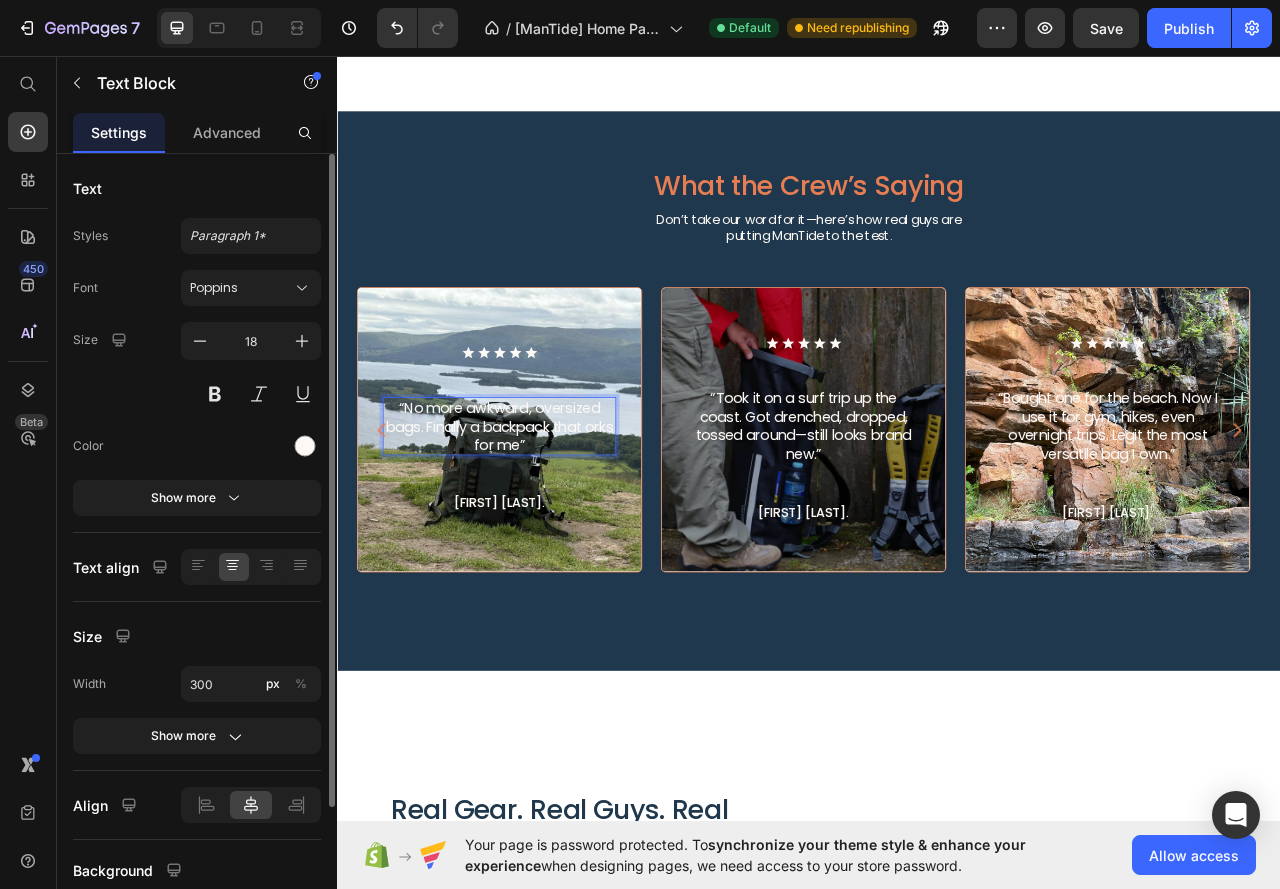 click on "“No more awkward, oversized bags. Finally a backpack that orks for me”" at bounding box center (542, 528) 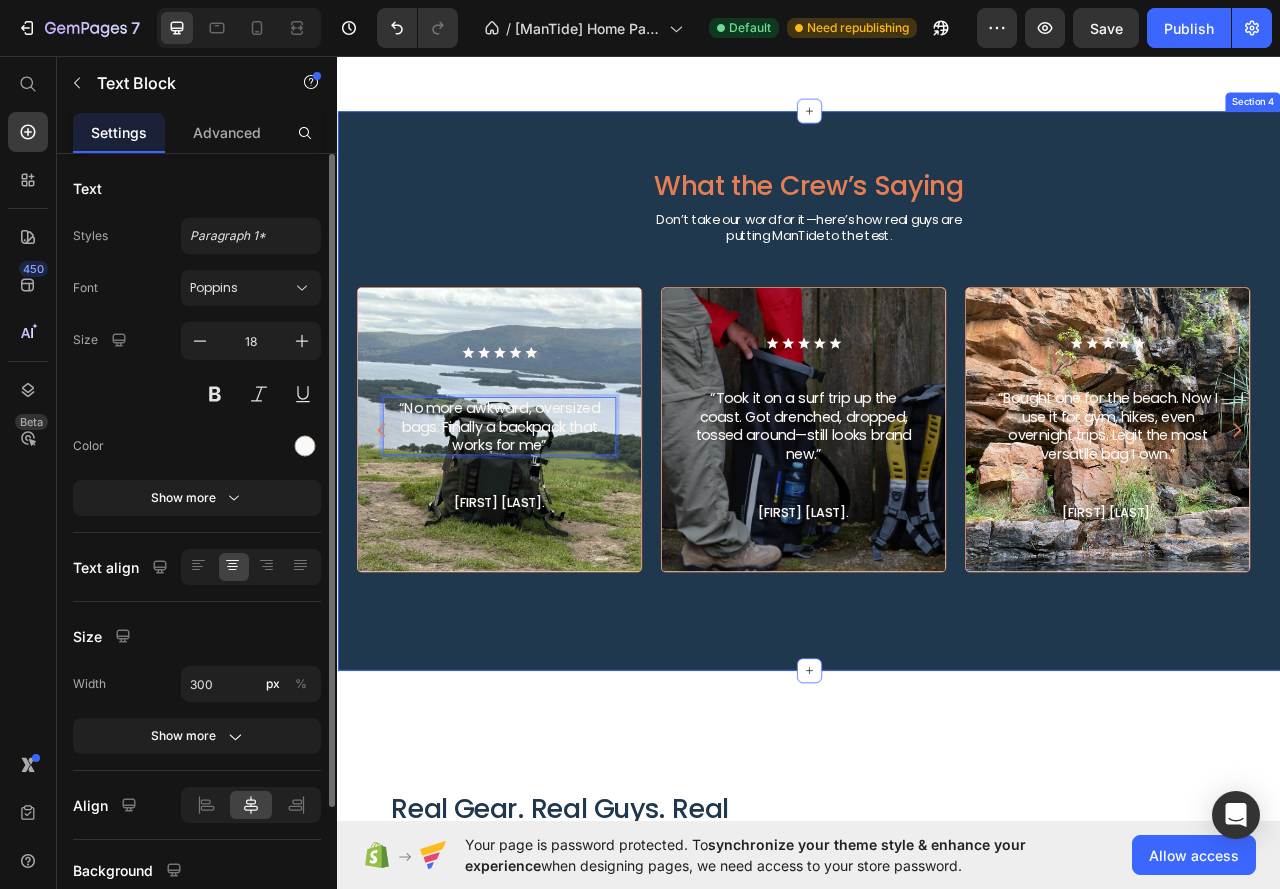 click on "What the Crew’s Saying Heading Don’t take our word for it—here’s how real guys are putting ManTide to the test. Text Block
Icon
Icon
Icon
Icon
Icon Icon List “No more awkward, oversized bags. Finally a backpack that works for me” Text Block   49 [FIRST] [LAST]. Text Block Hero Banner
Icon
Icon
Icon
Icon
Icon Icon List “Took it on a surf trip up the coast. Got drenched, dropped, tossed around—still looks brand new.” Text Block [FIRST] [LAST]. Text Block Hero Banner
Icon
Icon
Icon
Icon
Icon Icon List “Bought one for the beach. Now I use it for gym, hikes, even overnight trips. Legit the most versatile bag I own.” Text Block [FIRST] [LAST]. Text Block Hero Banner
Icon
Icon
Icon
Icon
Icon Icon List “It’s the little things. The hidden pocket, the USB port, the roll-top—feels like it was actually designed for how men pack.” Text Block [FIRST]. [LAST]. Text Block Hero Banner
Carousel Section 4" at bounding box center (937, 483) 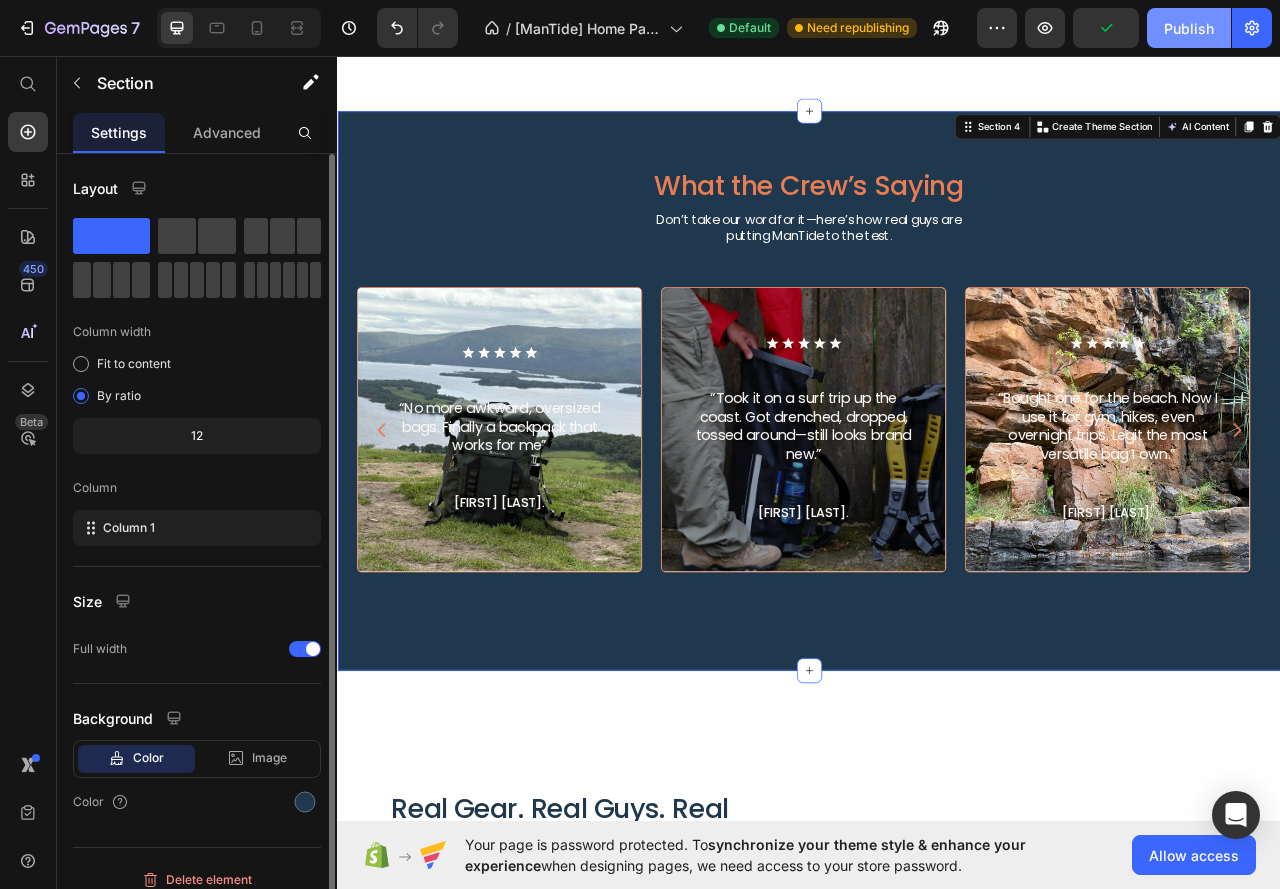 click on "Publish" at bounding box center [1189, 28] 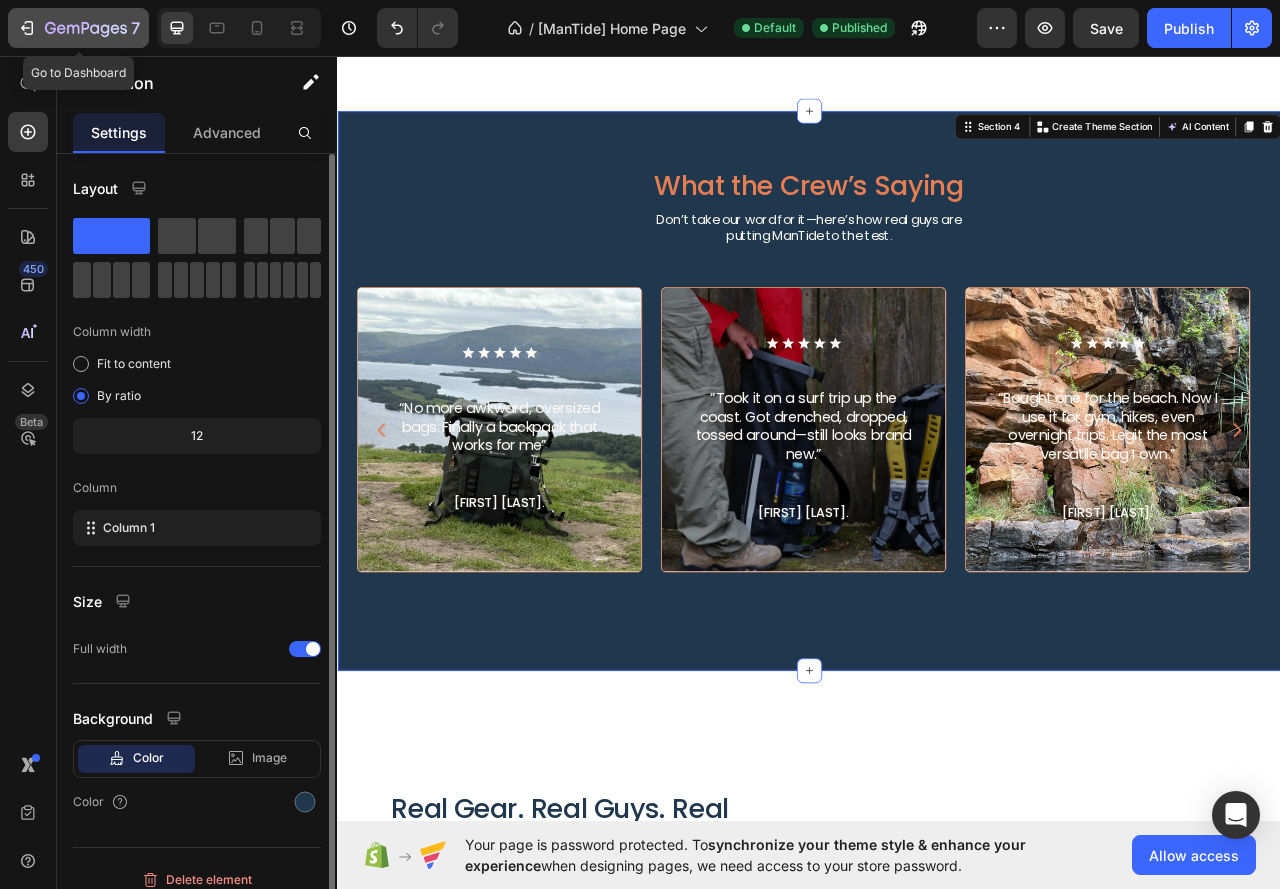 click 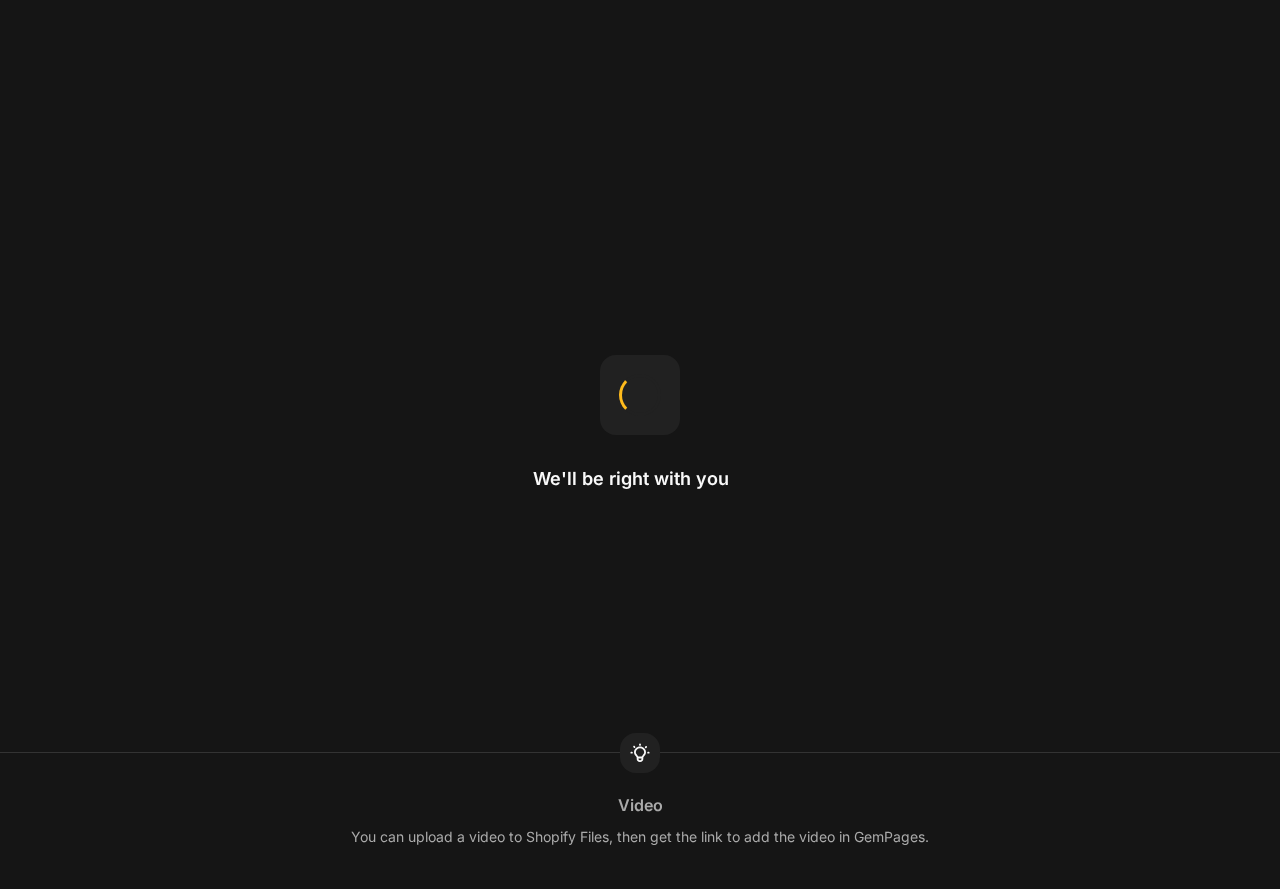 scroll, scrollTop: 0, scrollLeft: 0, axis: both 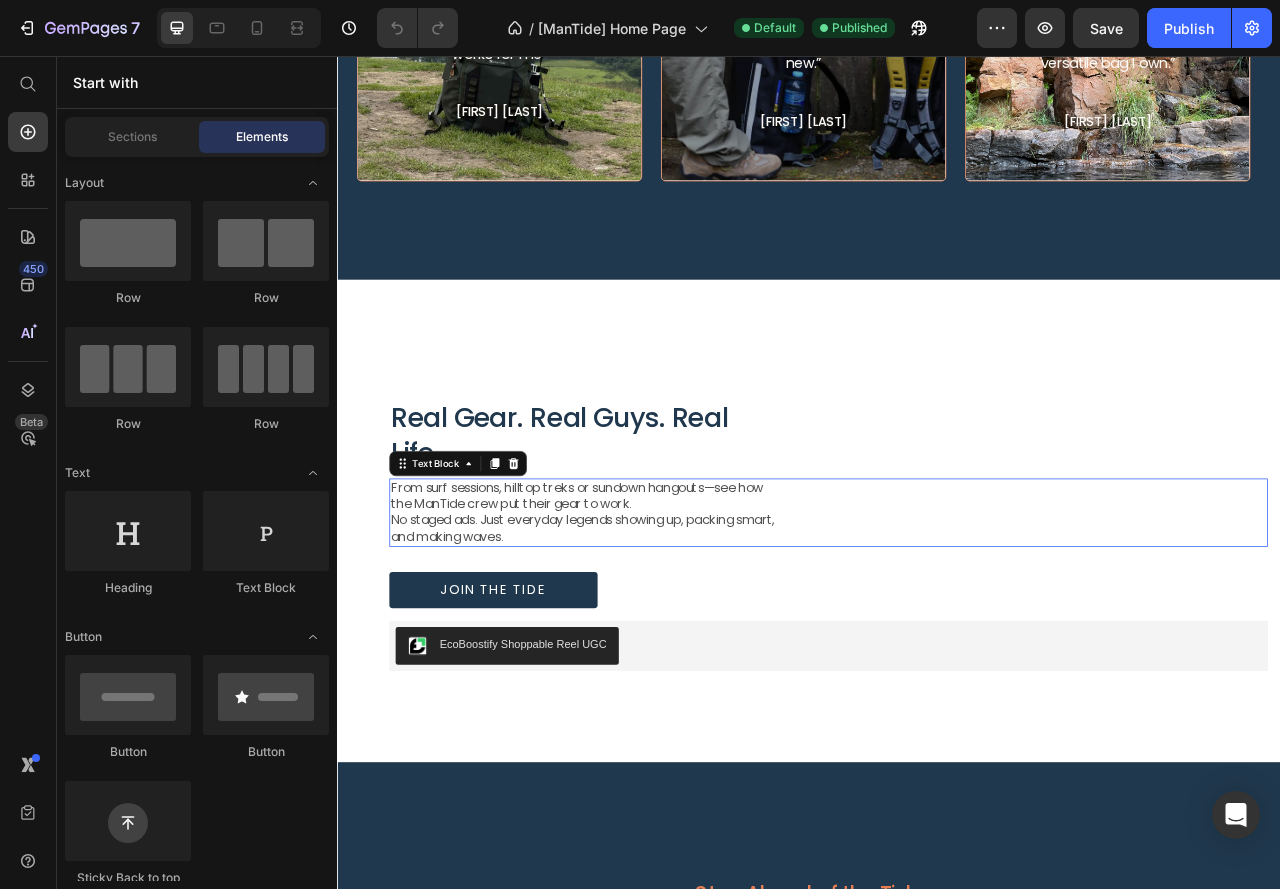 click on "From surf sessions, hilltop treks or sundown hangouts—see how the ManTide crew put their gear to work." at bounding box center [653, 616] 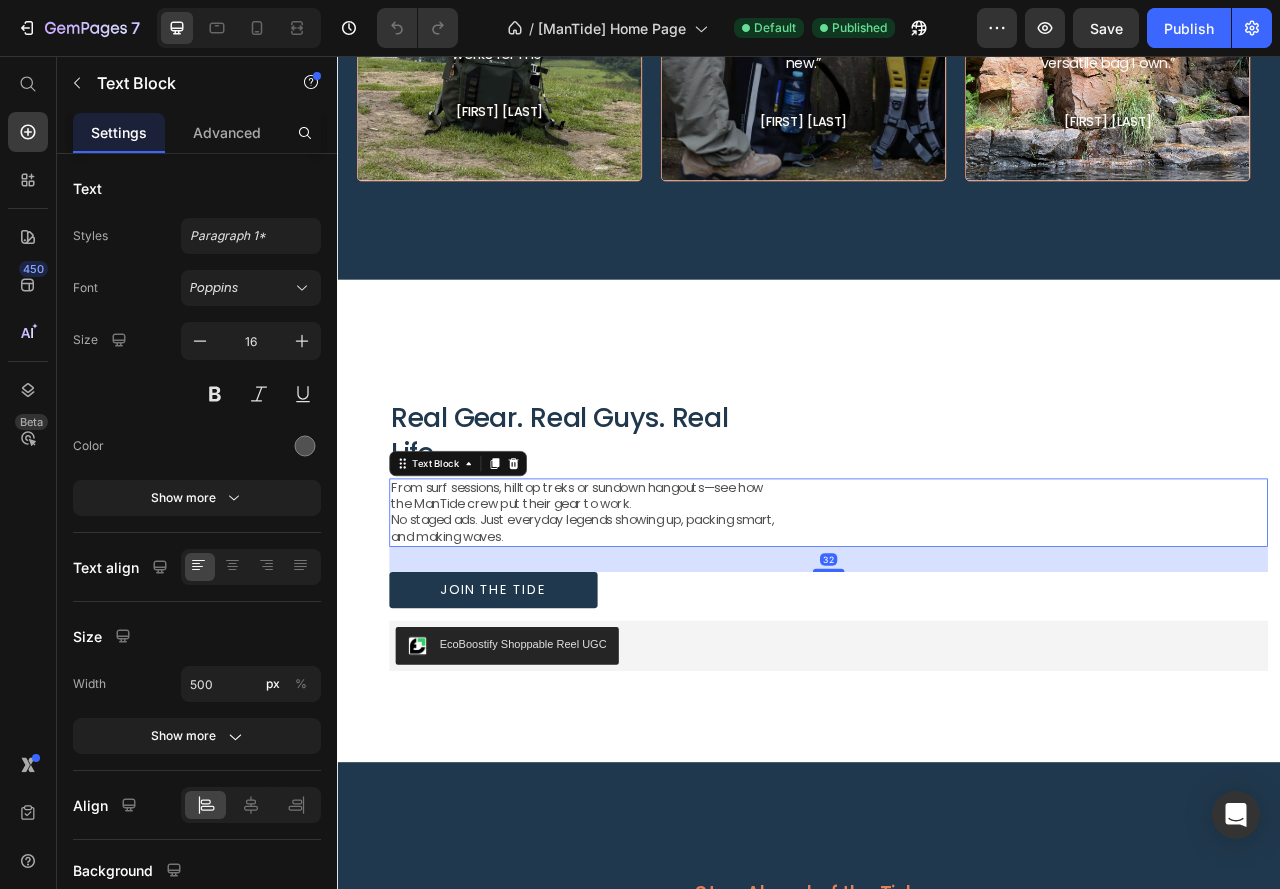 click on "From surf sessions, hilltop treks or sundown hangouts—see how the ManTide crew put their gear to work." at bounding box center (653, 616) 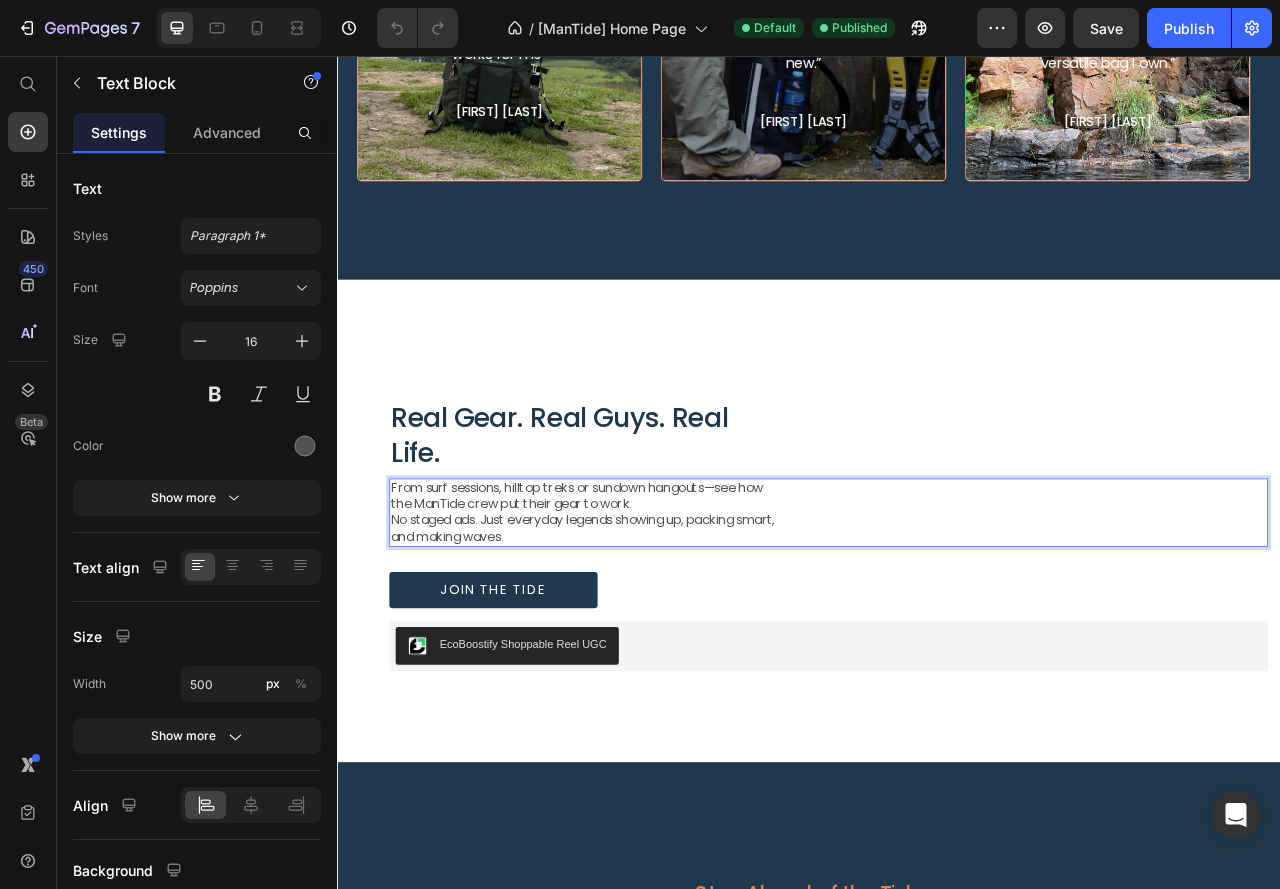 click on "From surf sessions, hilltop treks or sundown hangouts—see how the ManTide crew put their gear to work." at bounding box center [653, 616] 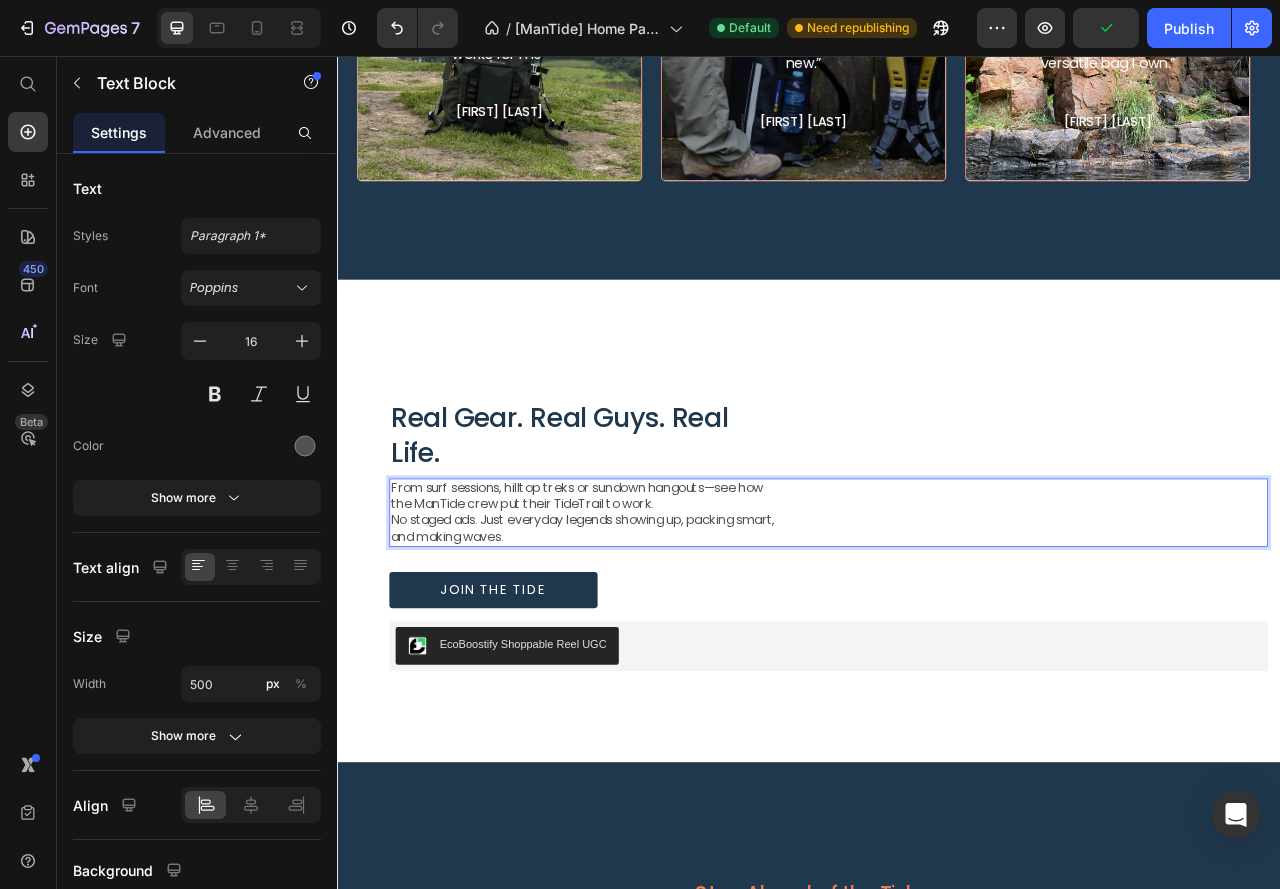 click on "No staged ads. Just everyday legends showing up, packing smart, and making waves." at bounding box center (653, 657) 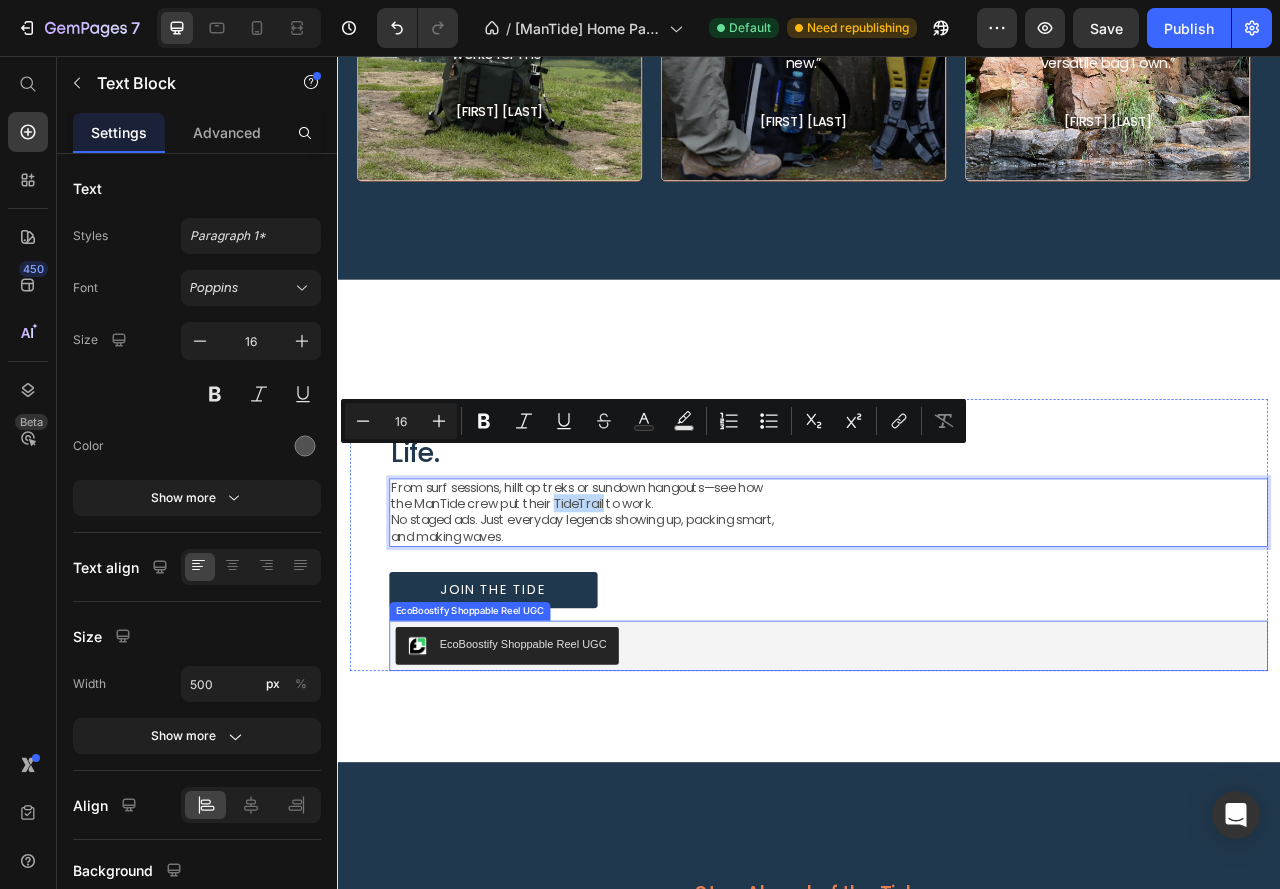 click on "EcoBoostify Shoppable Reel UGC" at bounding box center (962, 806) 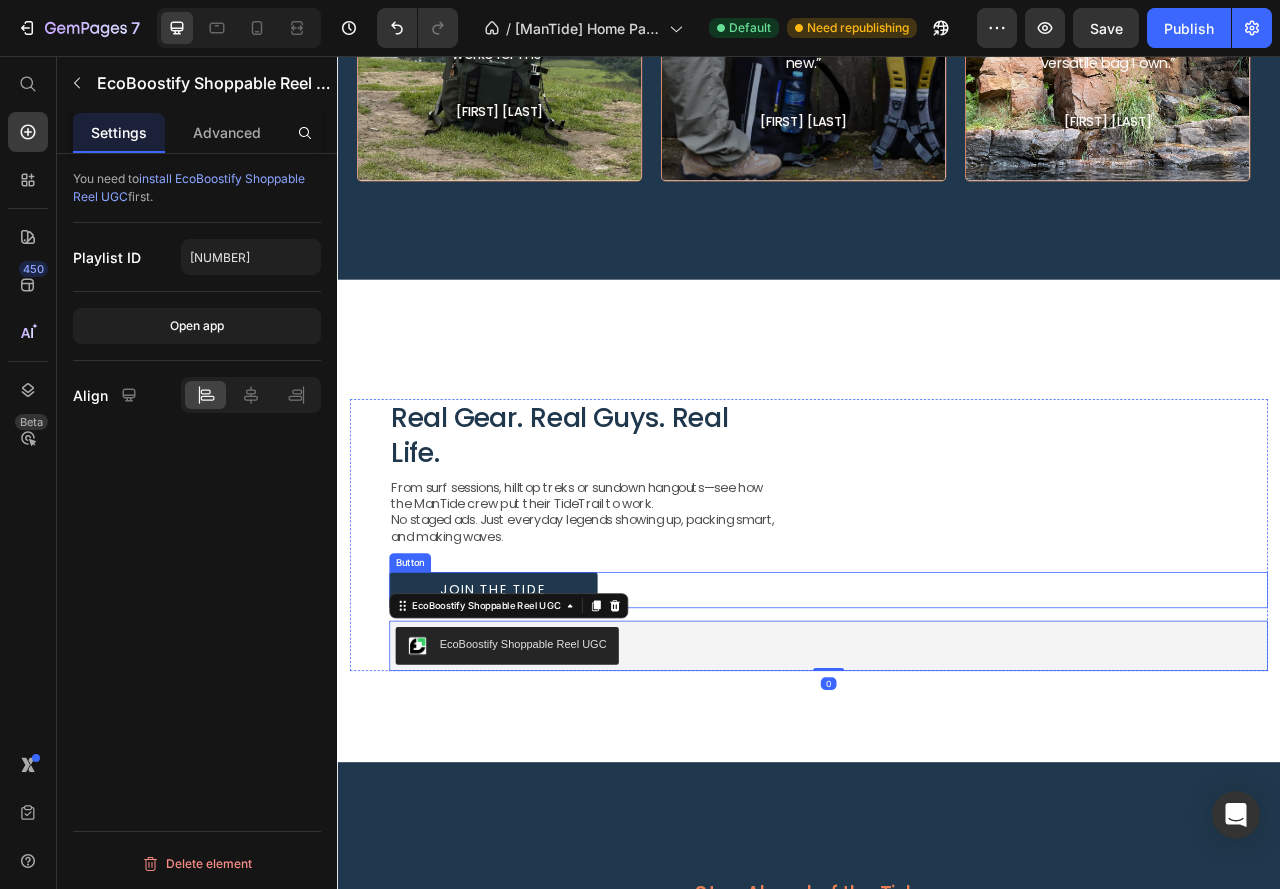 click on "Join the tide Button" at bounding box center [962, 735] 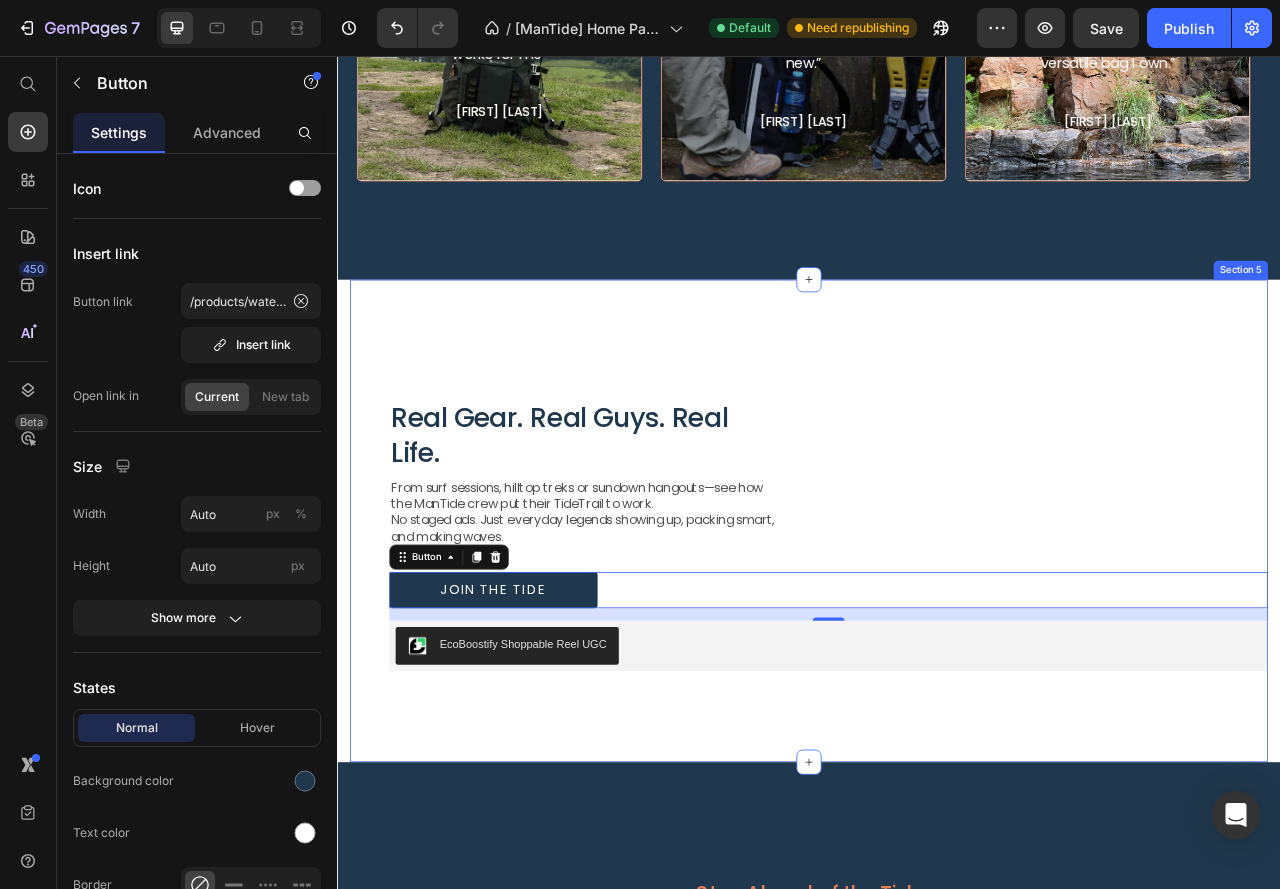 click on "Real Gear. Real Guys. Real Life. Heading From surf sessions to sundown hangouts—see how the ManTide crew puts their gear to work.  No staged ads. Just everyday legends showing up, packing smart, and making waves. Text Block From surf sessions, hilltop treks or sundown hangouts—see how the ManTide crew put their TideTrail to work. No staged ads. Just everyday legends showing up, packing smart, and making waves. Text Block Join the tide Button   16 EcoBoostify Shoppable Reel UGC EcoBoostify Shoppable Reel UGC Row Section 5" at bounding box center (937, 647) 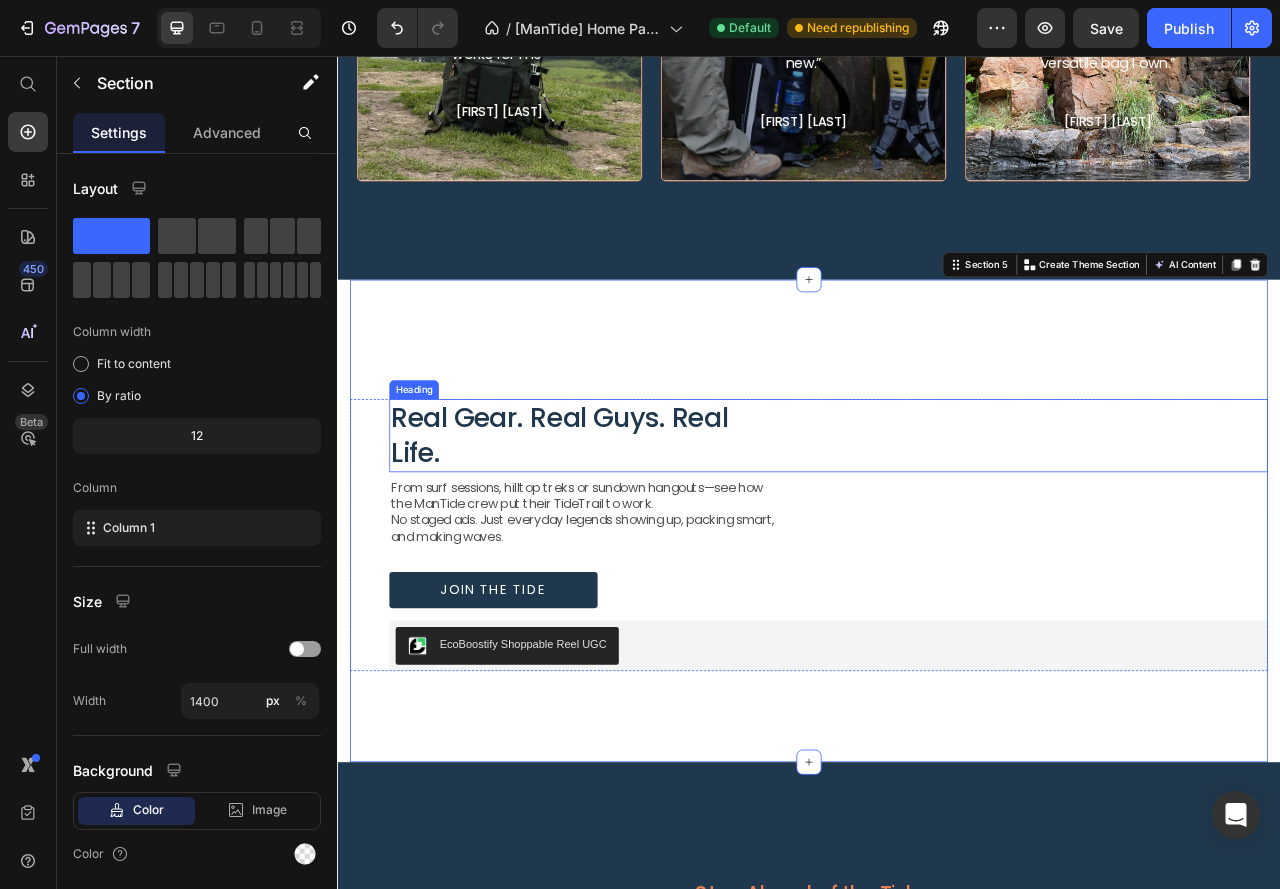 click on "Real Gear. Real Guys. Real Life." at bounding box center (653, 538) 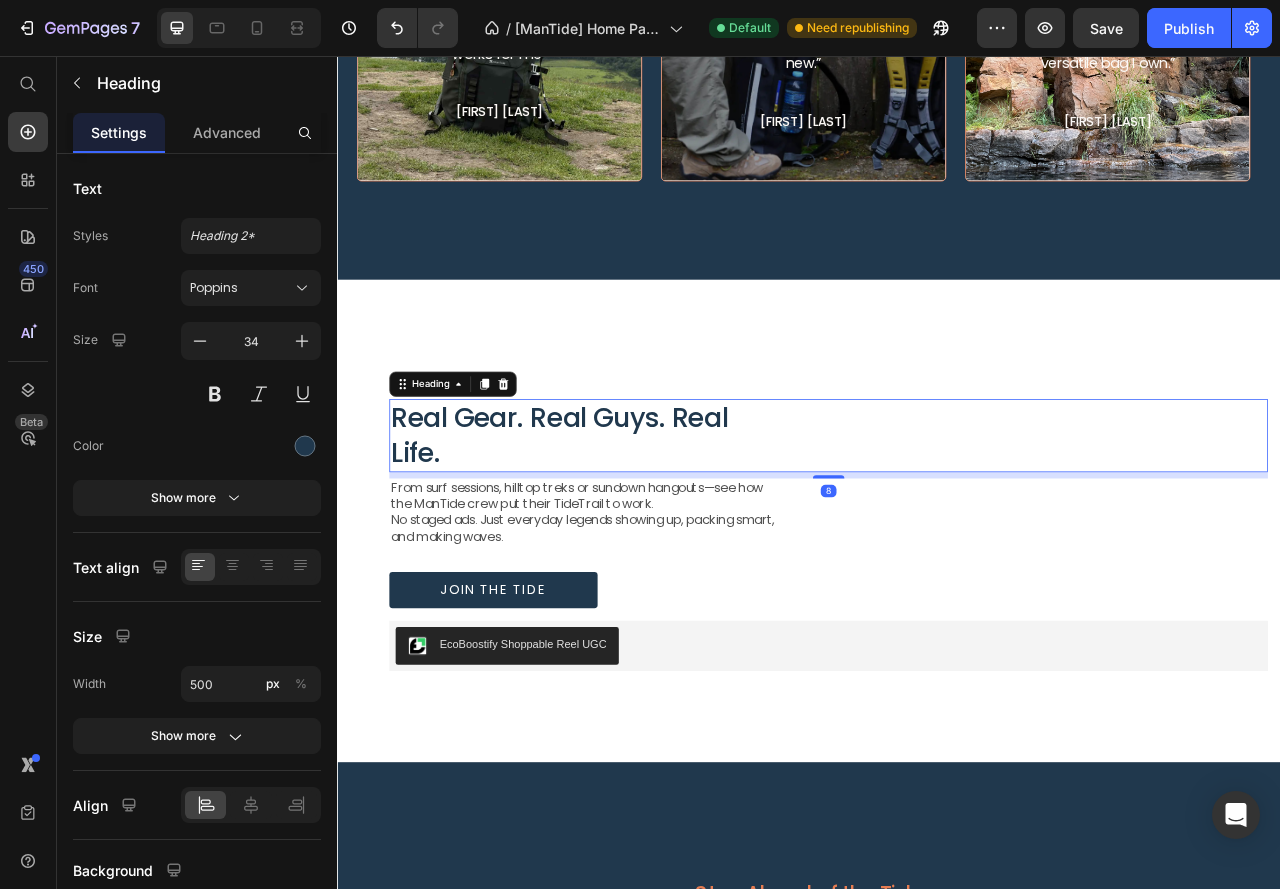 click on "Real Gear. Real Guys. Real Life." at bounding box center [653, 538] 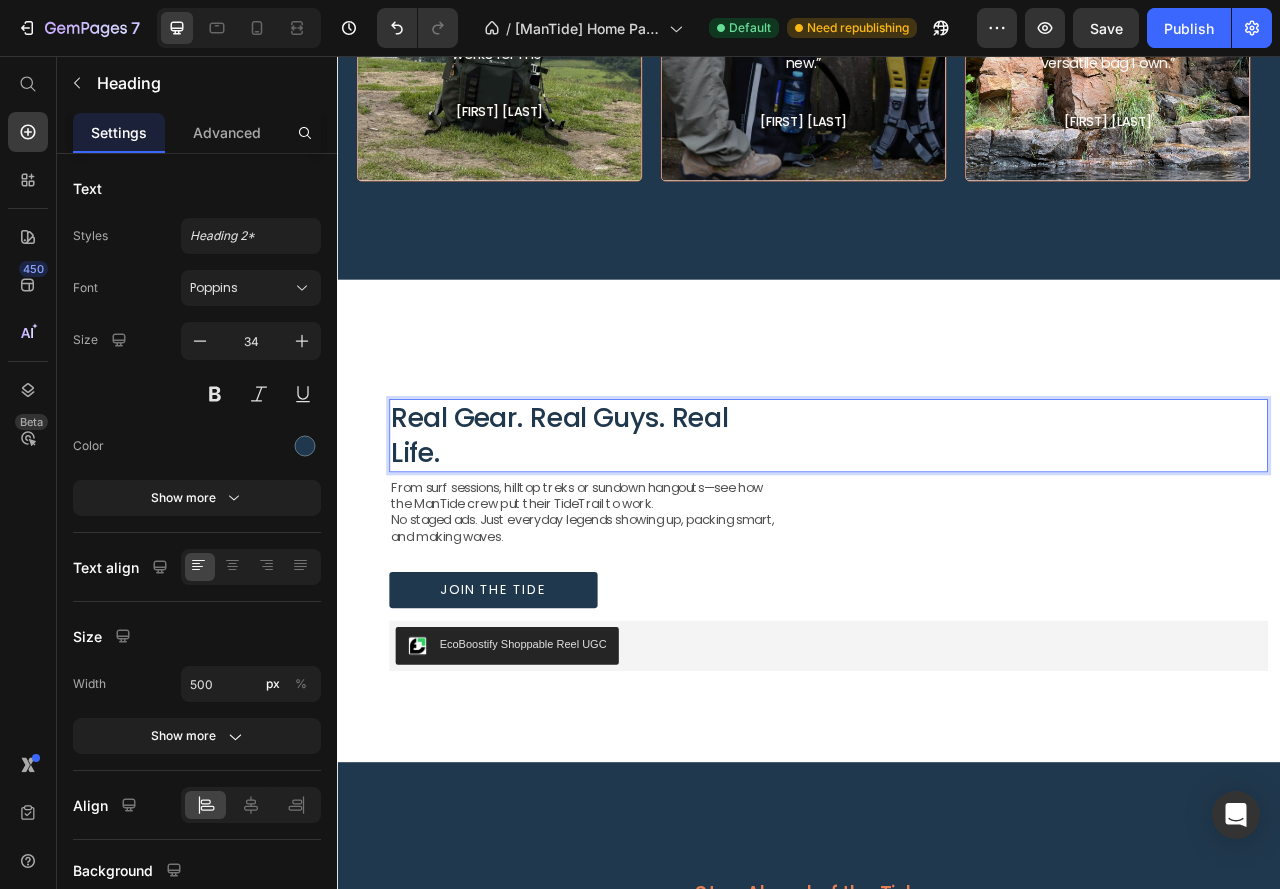 click on "Real Gear. Real Guys. Real Life." at bounding box center (653, 538) 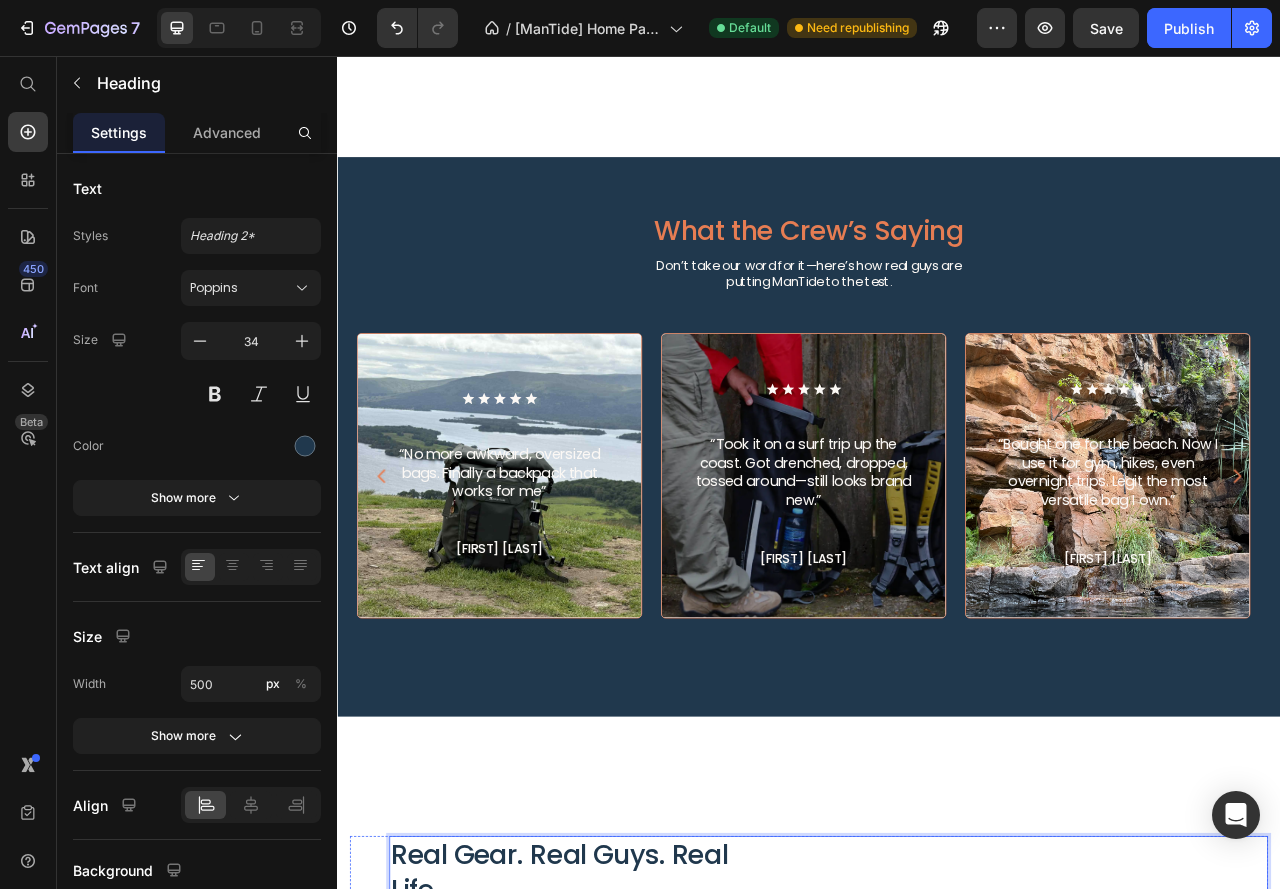 scroll, scrollTop: 2300, scrollLeft: 0, axis: vertical 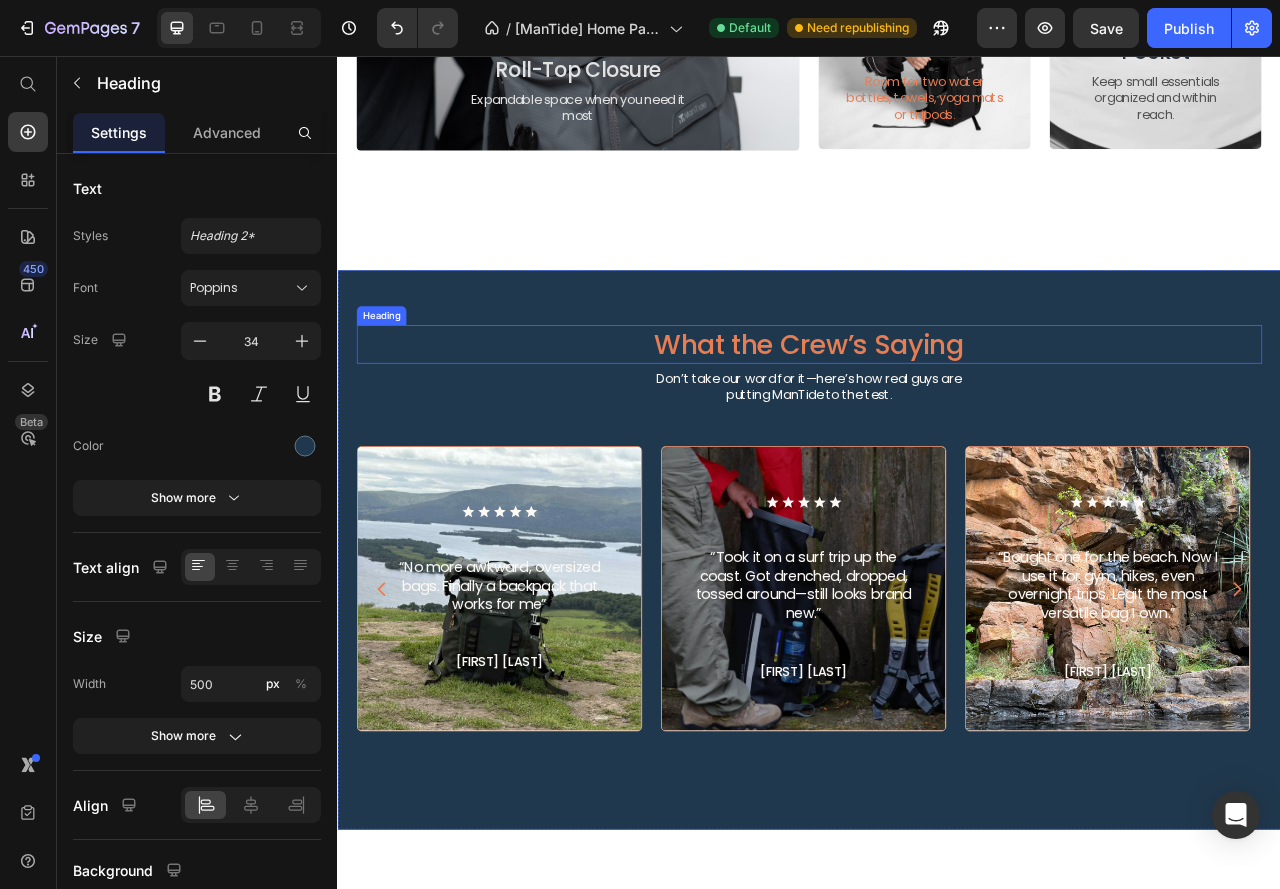click on "What the Crew’s Saying" at bounding box center [937, 422] 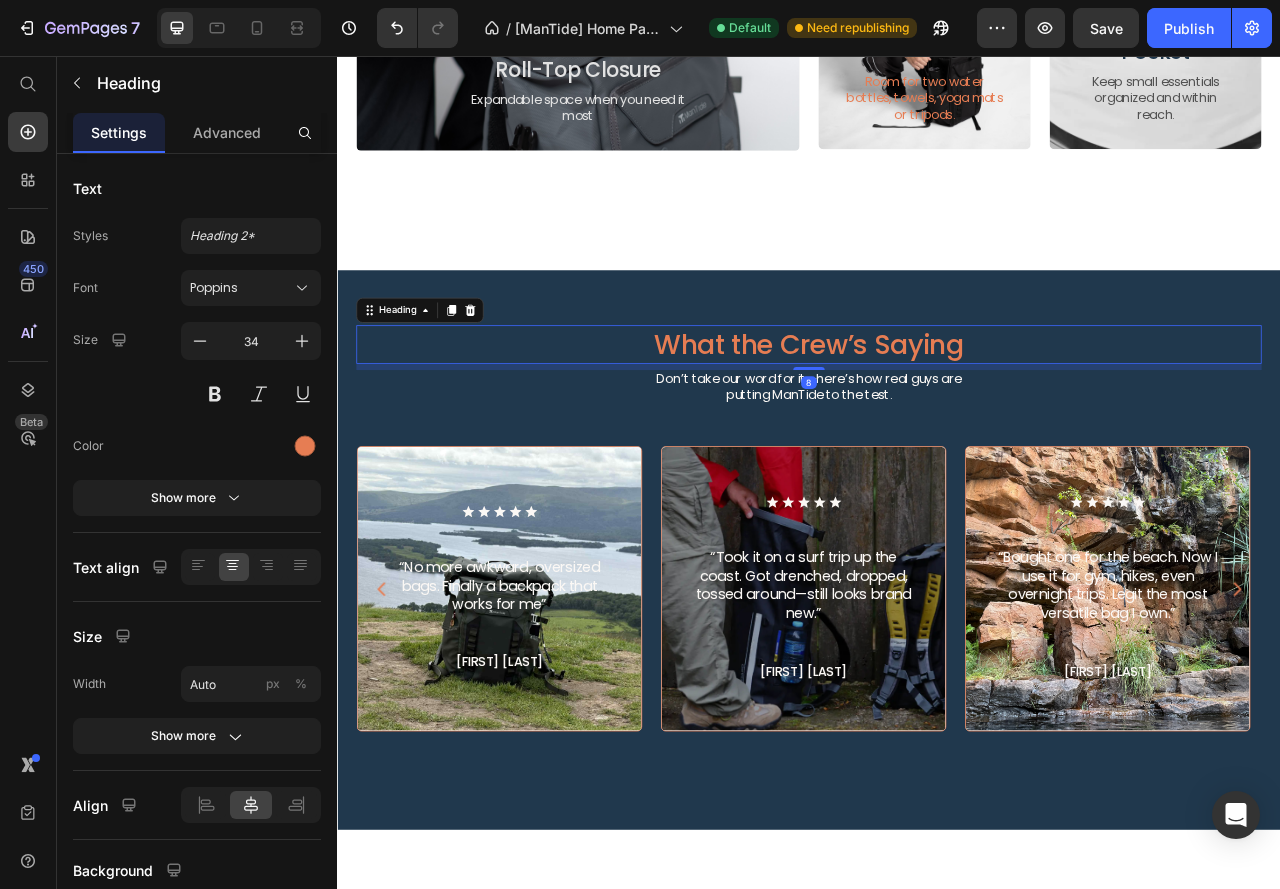 click on "What the Crew’s Saying" at bounding box center [937, 422] 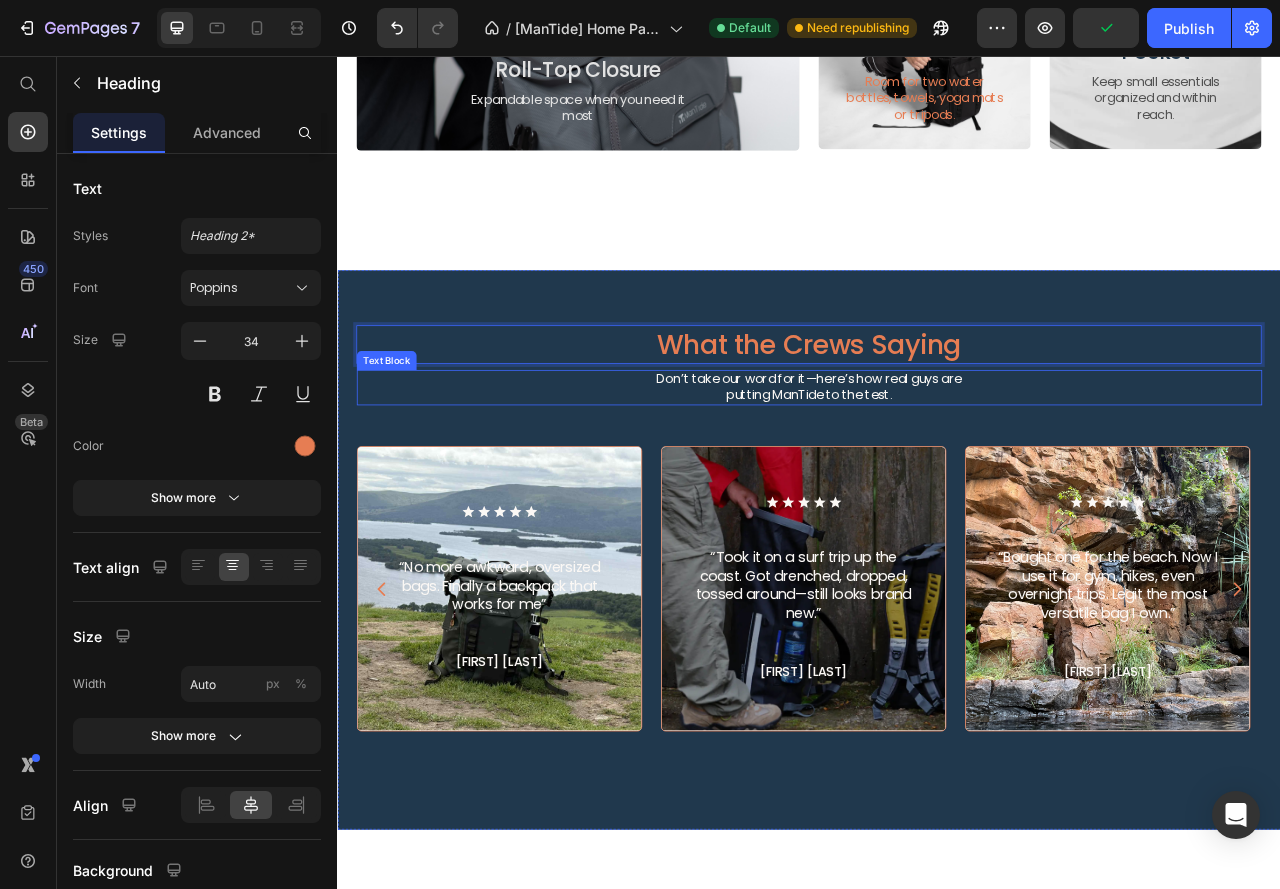click on "Don’t take our word for it—here’s how real guys are putting ManTide to the test." at bounding box center [937, 478] 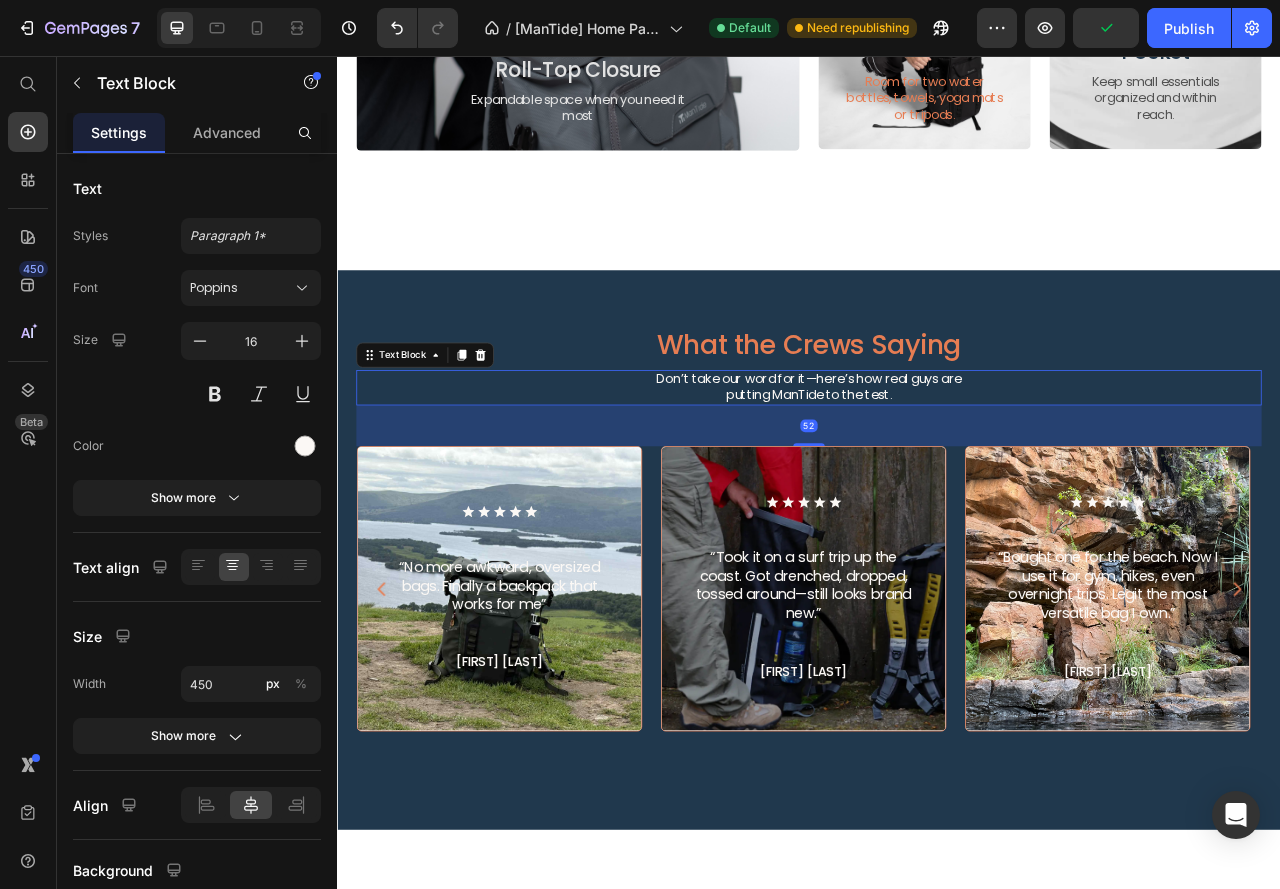 click on "Don’t take our word for it—here’s how real guys are putting ManTide to the test." at bounding box center [937, 478] 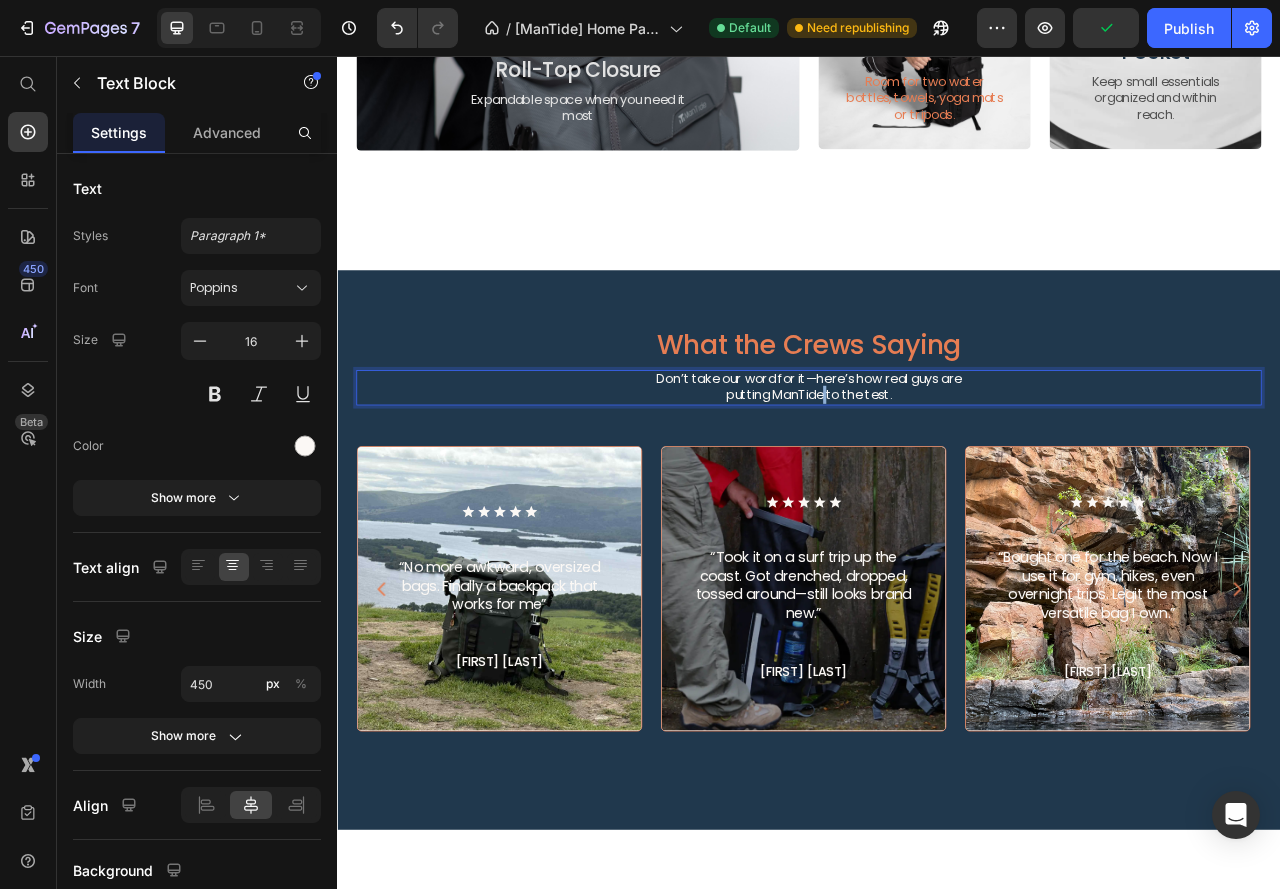 click on "Don’t take our word for it—here’s how real guys are putting ManTide to the test." at bounding box center (937, 478) 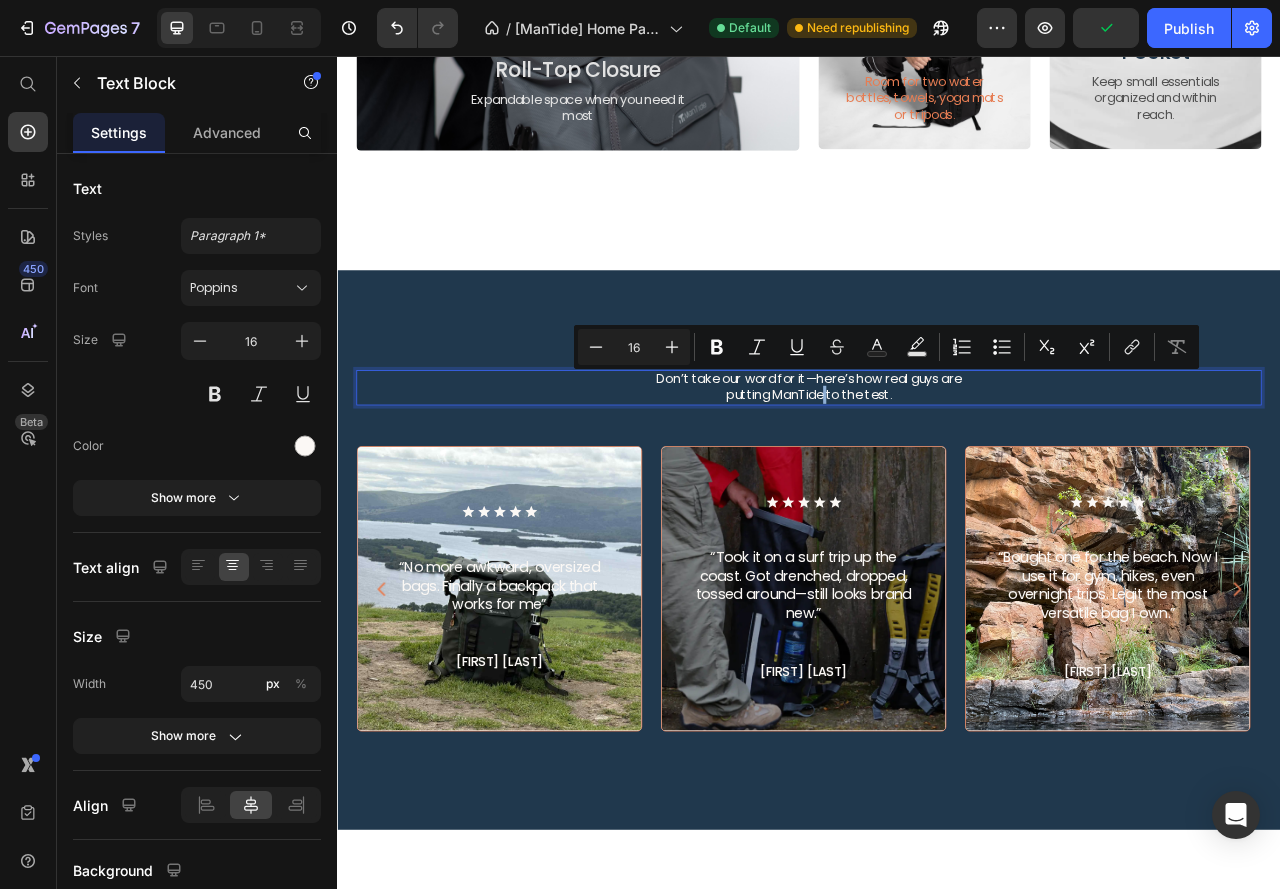 click on "Don’t take our word for it—here’s how real guys are putting ManTide to the test." at bounding box center (937, 478) 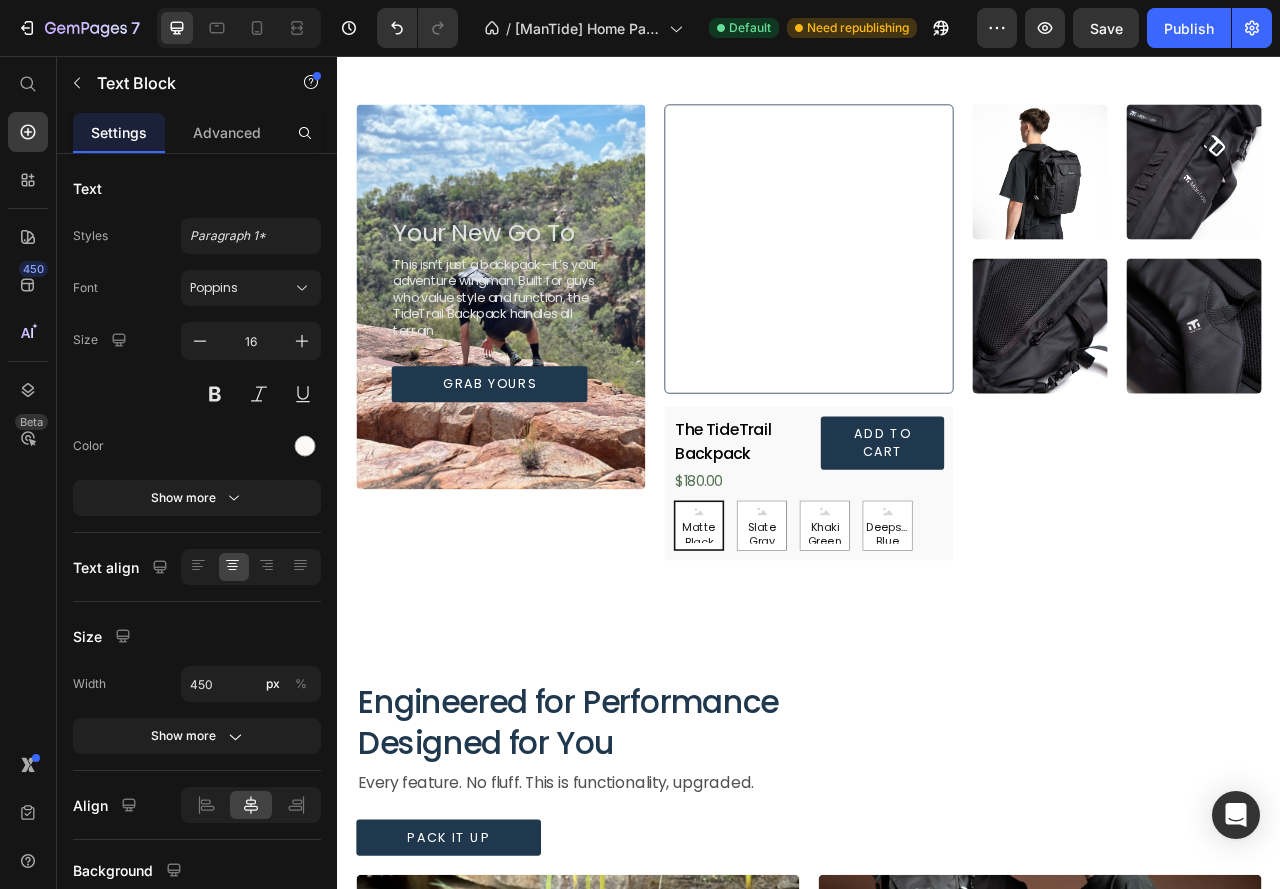 scroll, scrollTop: 0, scrollLeft: 0, axis: both 